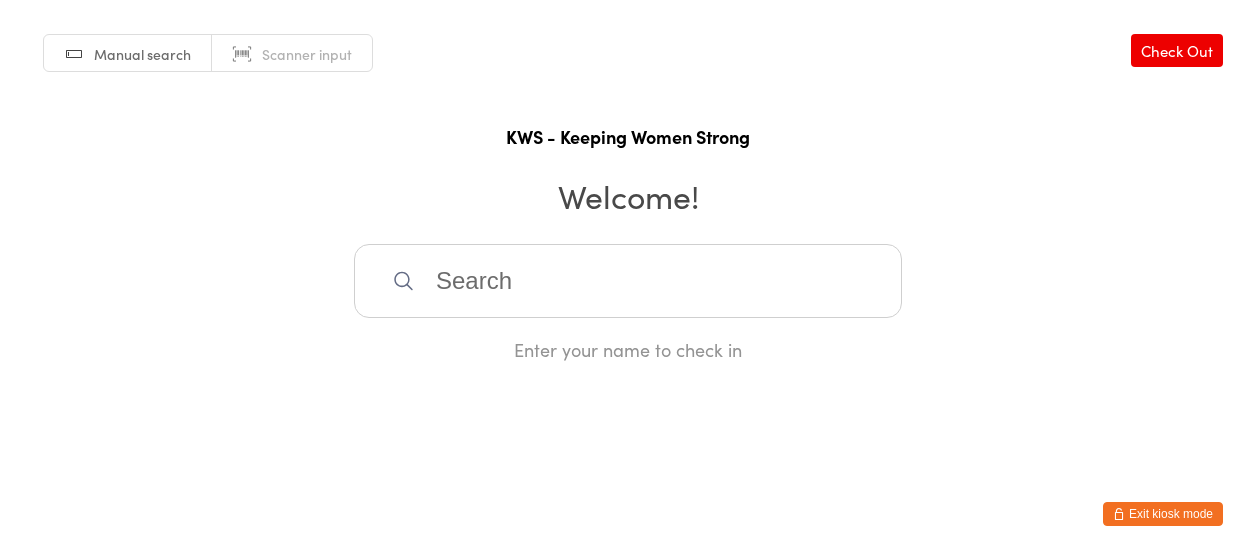 scroll, scrollTop: 0, scrollLeft: 0, axis: both 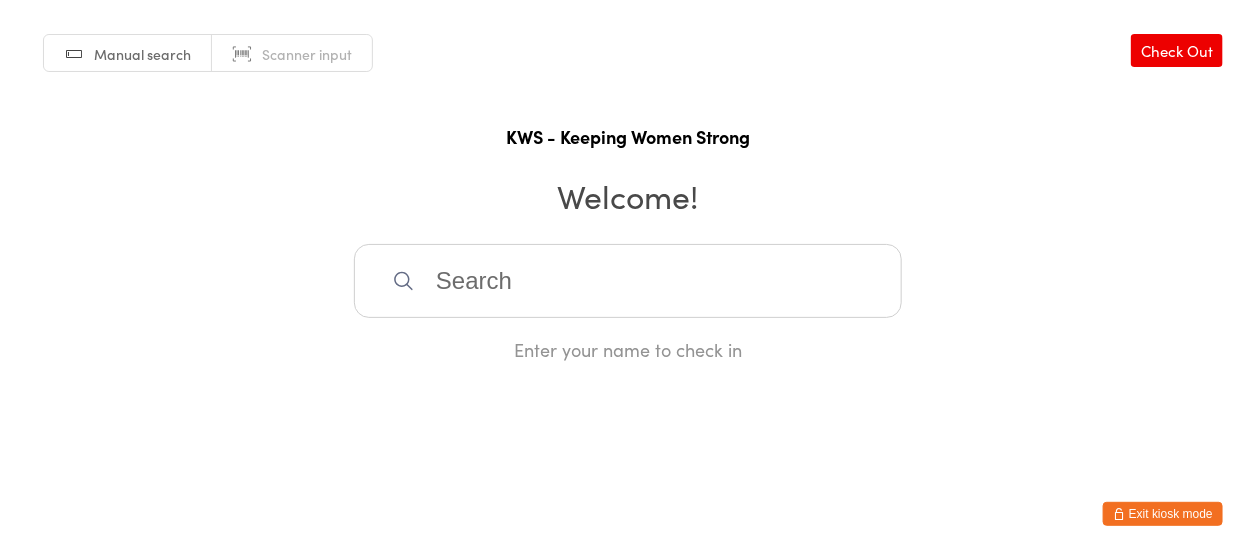 click at bounding box center [628, 281] 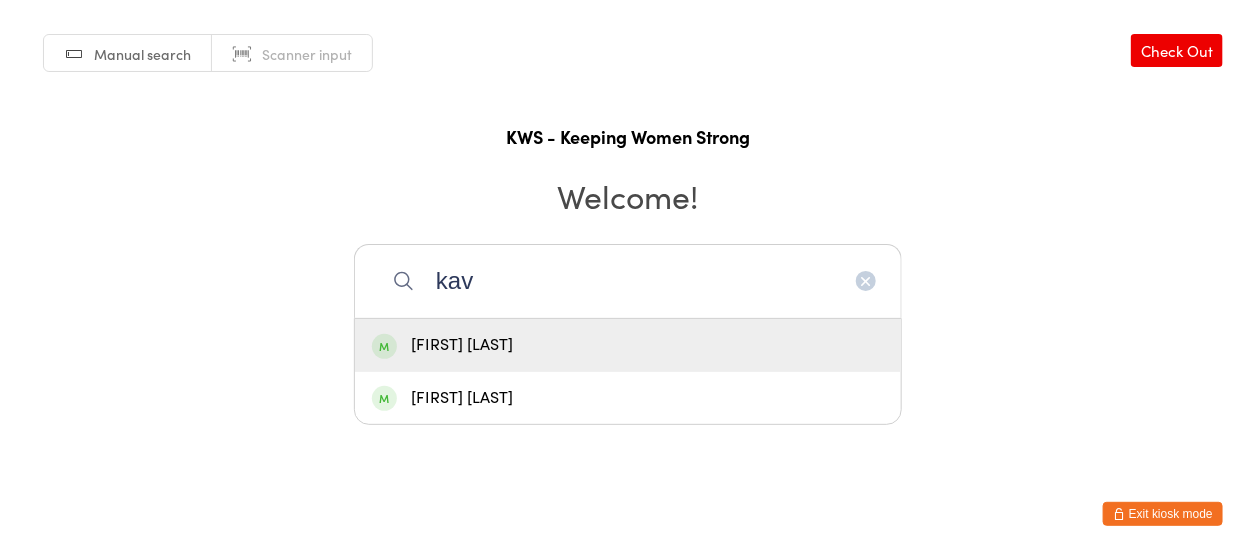 type on "kav" 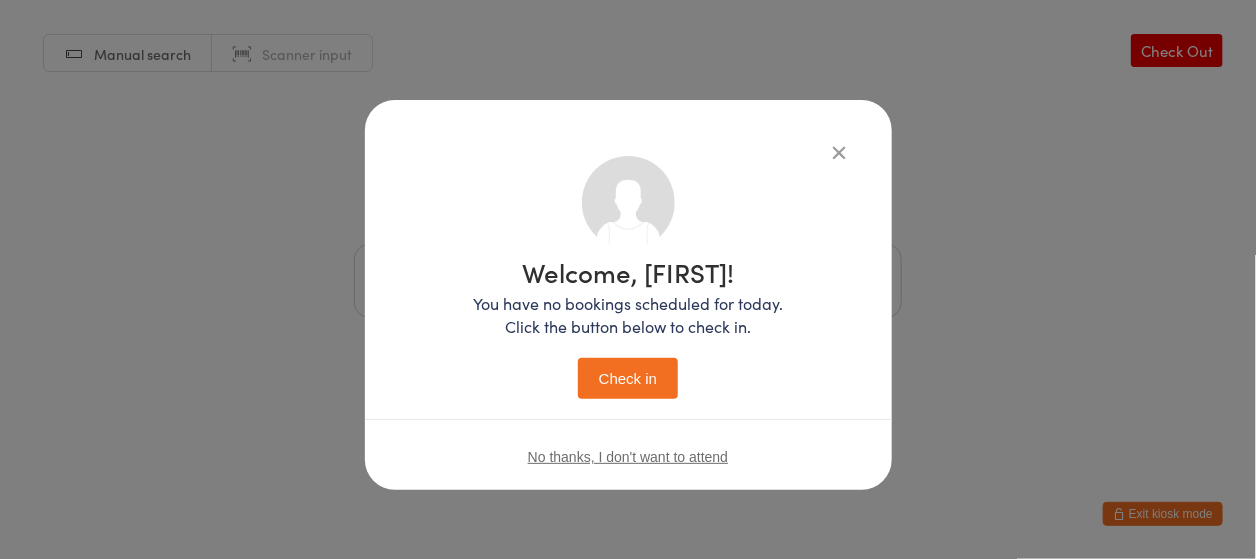 click on "Check in" at bounding box center [628, 378] 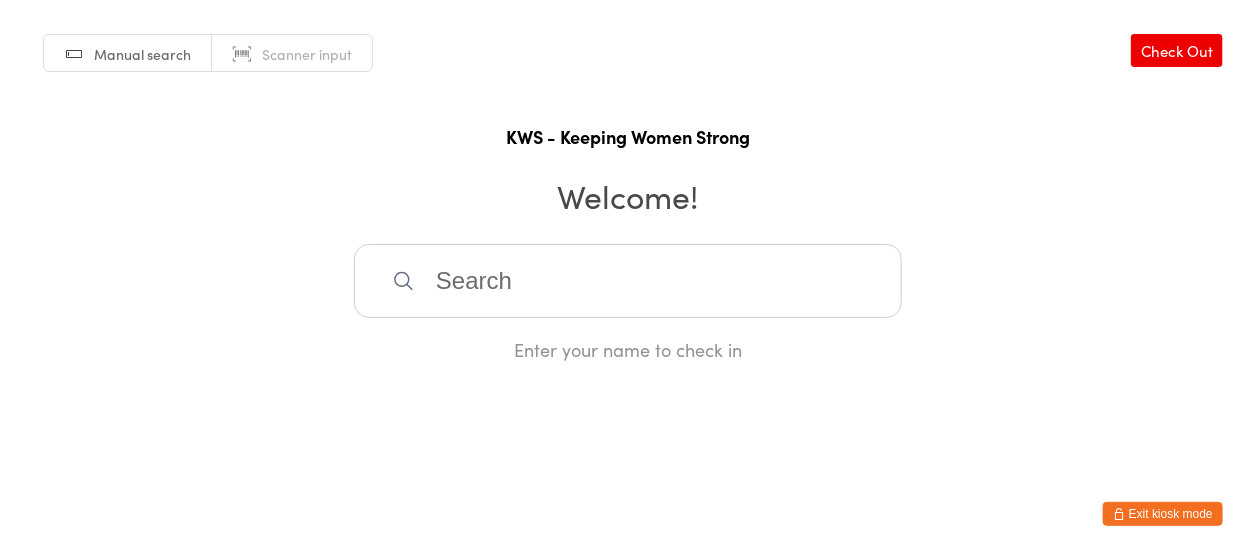 drag, startPoint x: 438, startPoint y: 280, endPoint x: 752, endPoint y: 298, distance: 314.5155 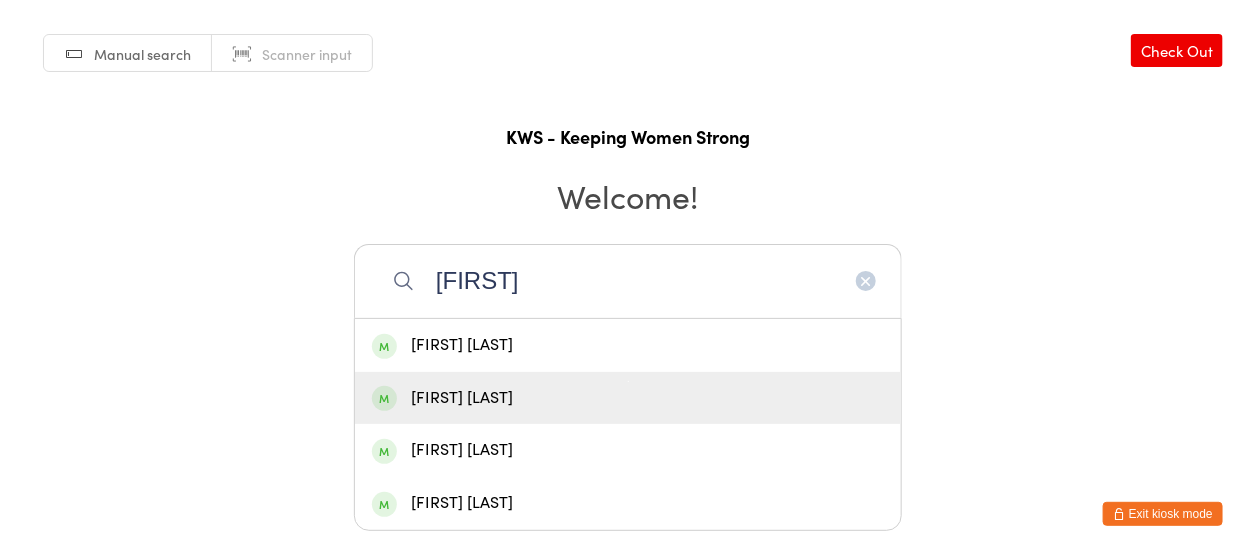 type on "[FIRST]" 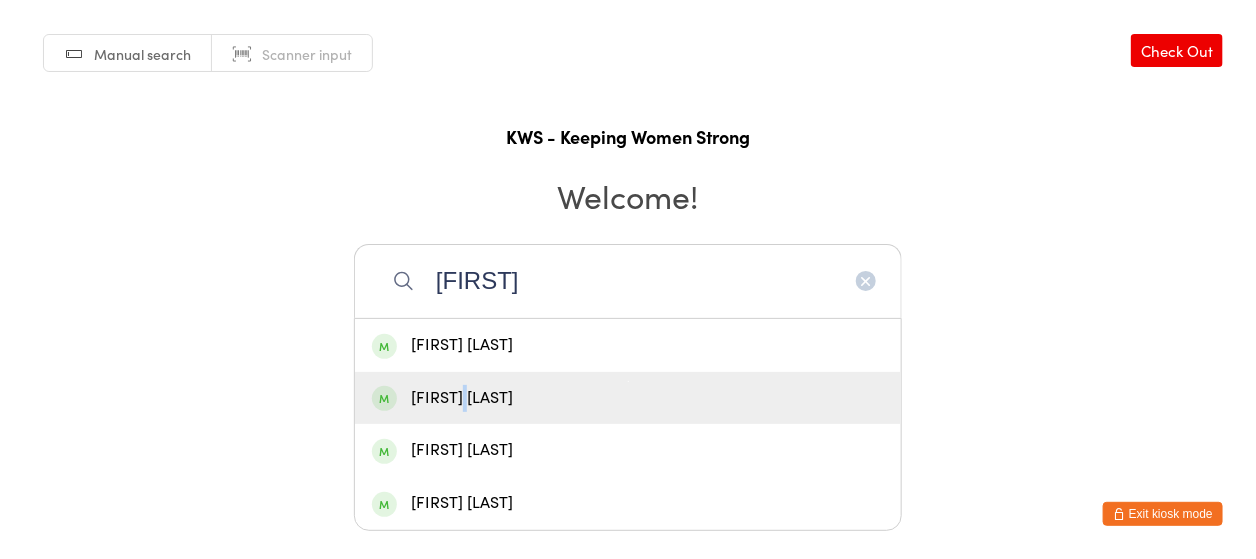click on "[FIRST] [LAST]" at bounding box center [628, 398] 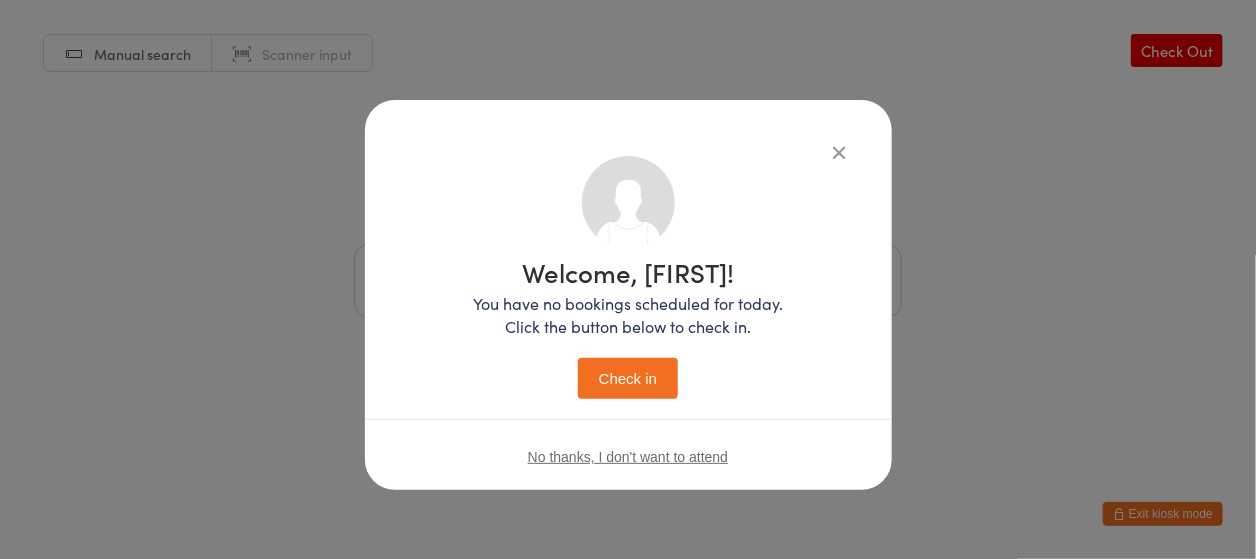 click on "Check in" at bounding box center (628, 378) 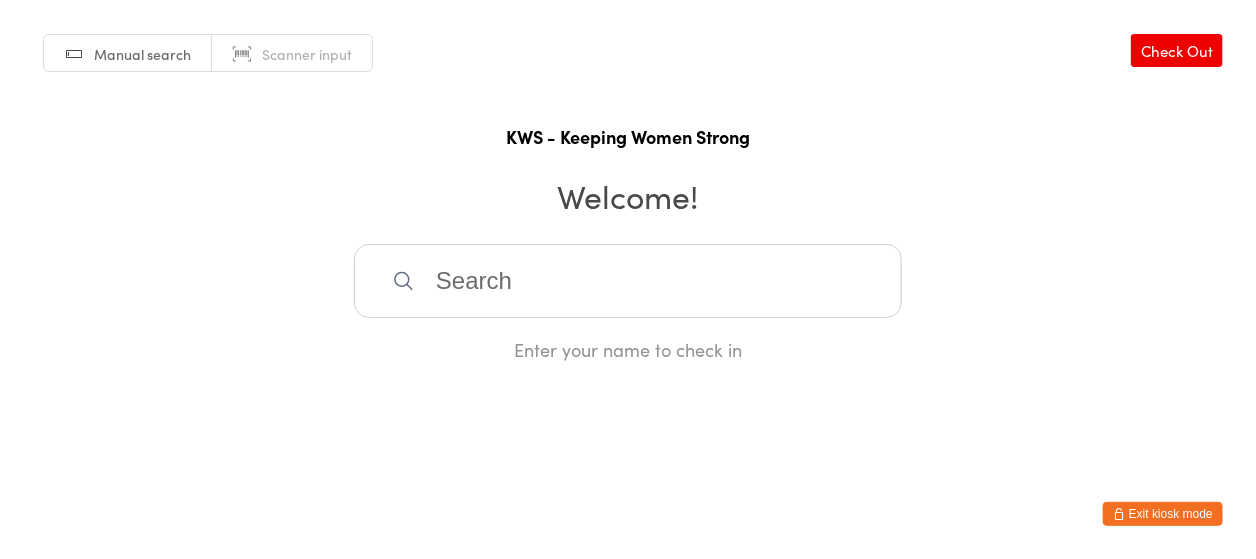 click at bounding box center (628, 281) 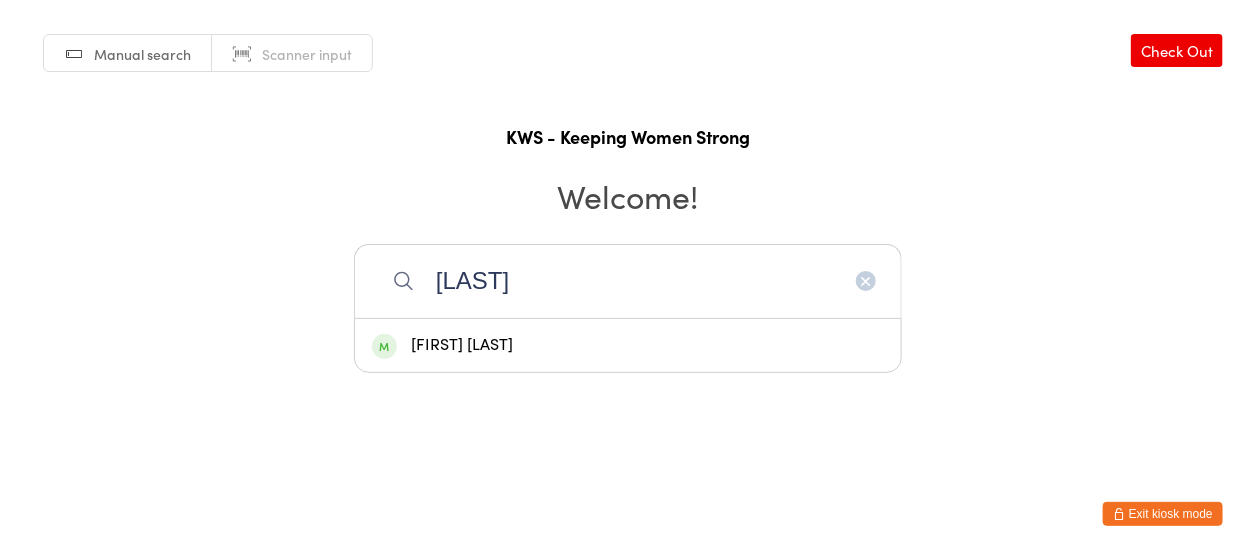type on "[LAST]" 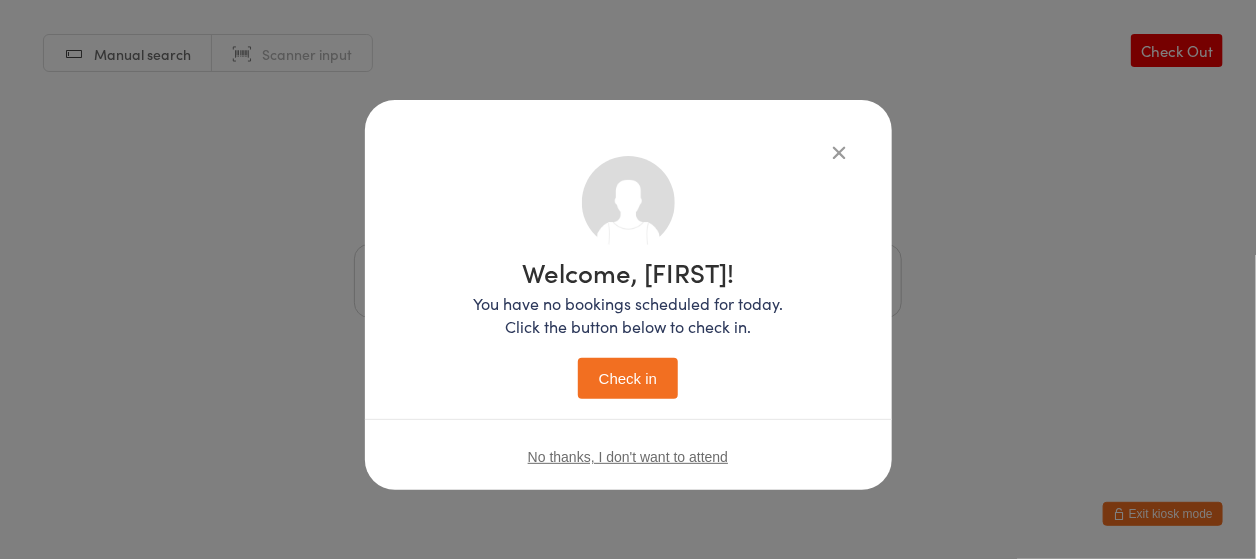 click on "Check in" at bounding box center (628, 378) 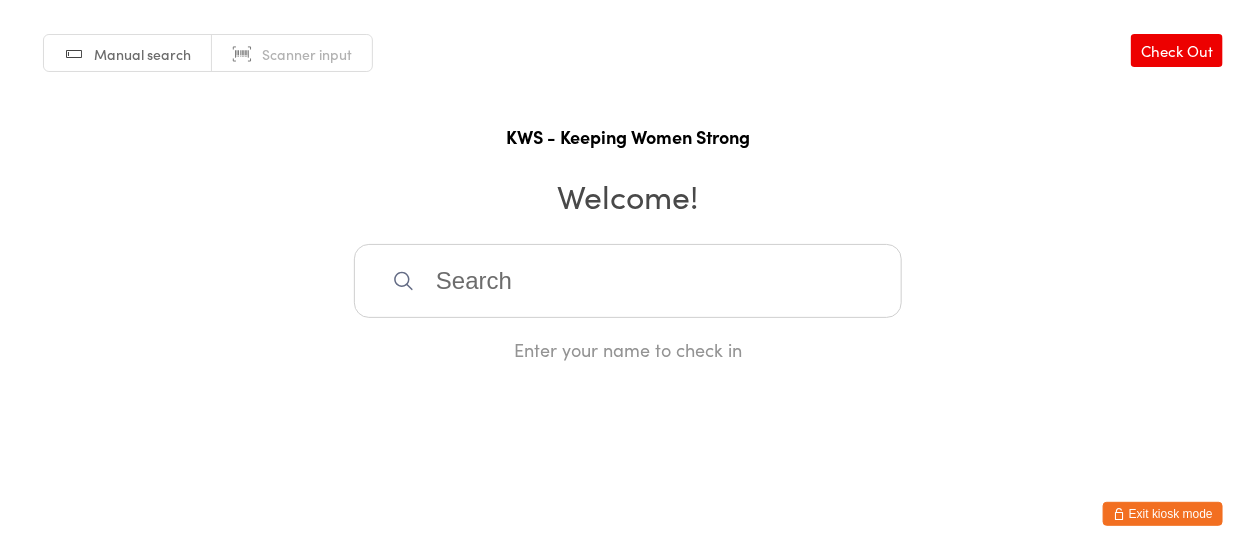 click at bounding box center [628, 281] 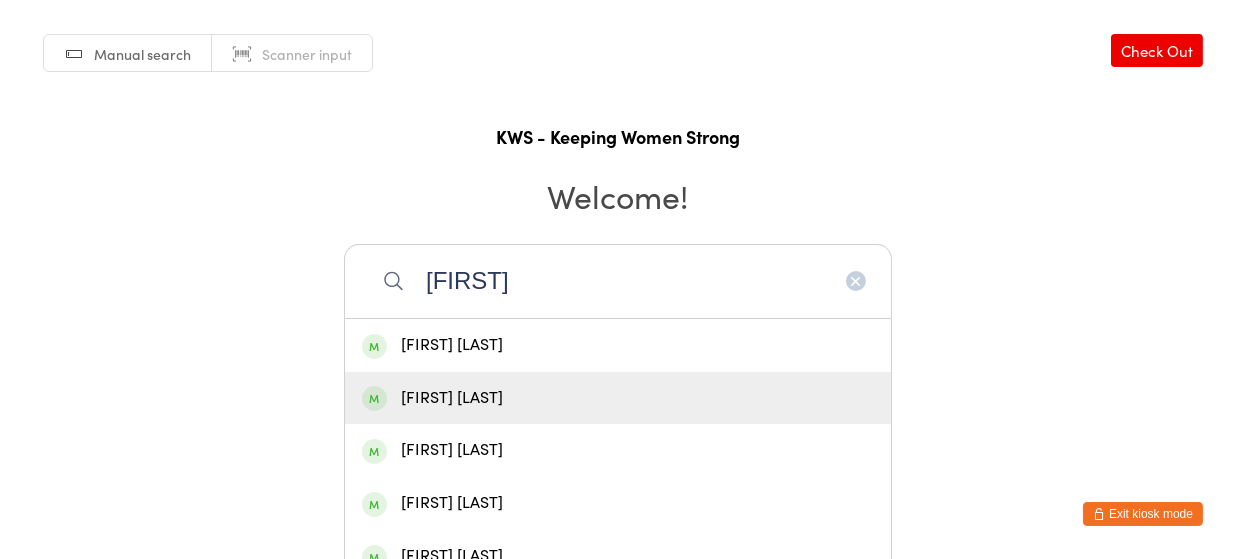 type on "[FIRST]" 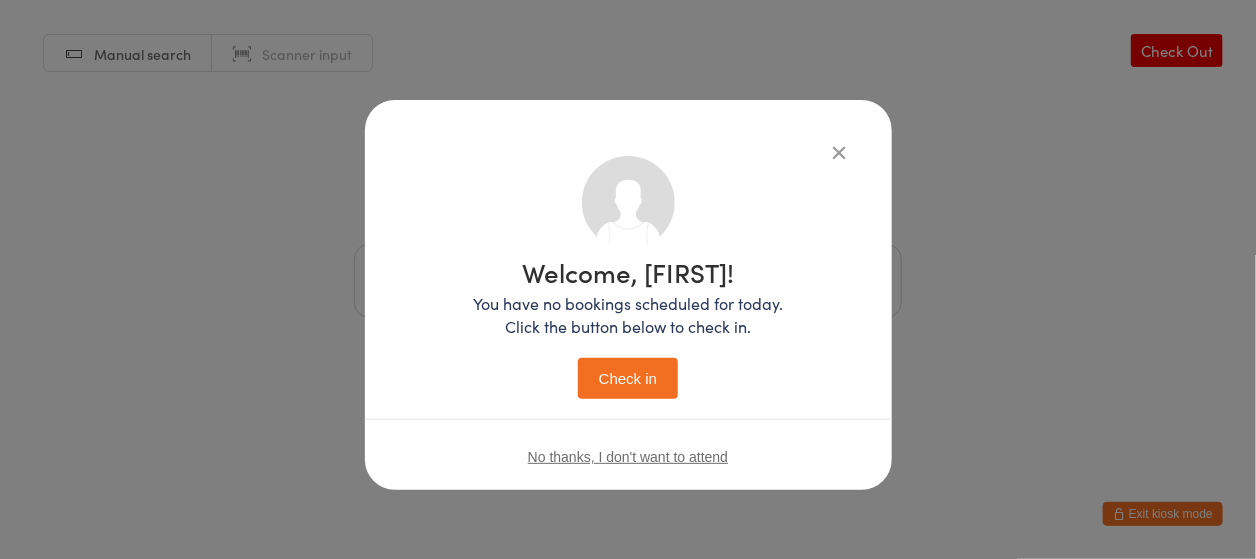click on "Check in" at bounding box center (628, 378) 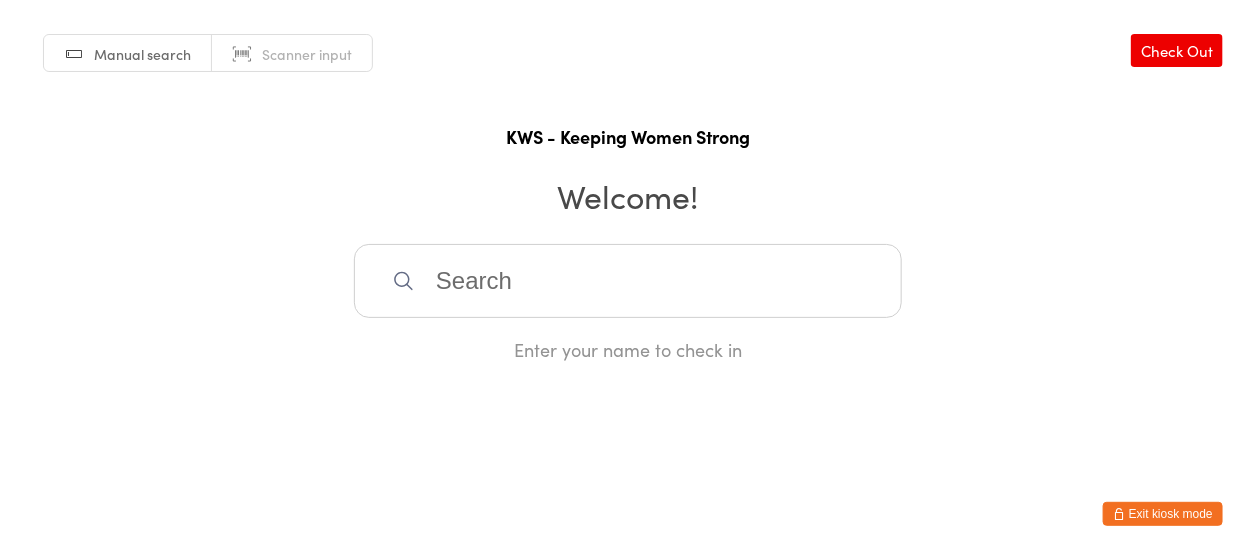 click at bounding box center [628, 281] 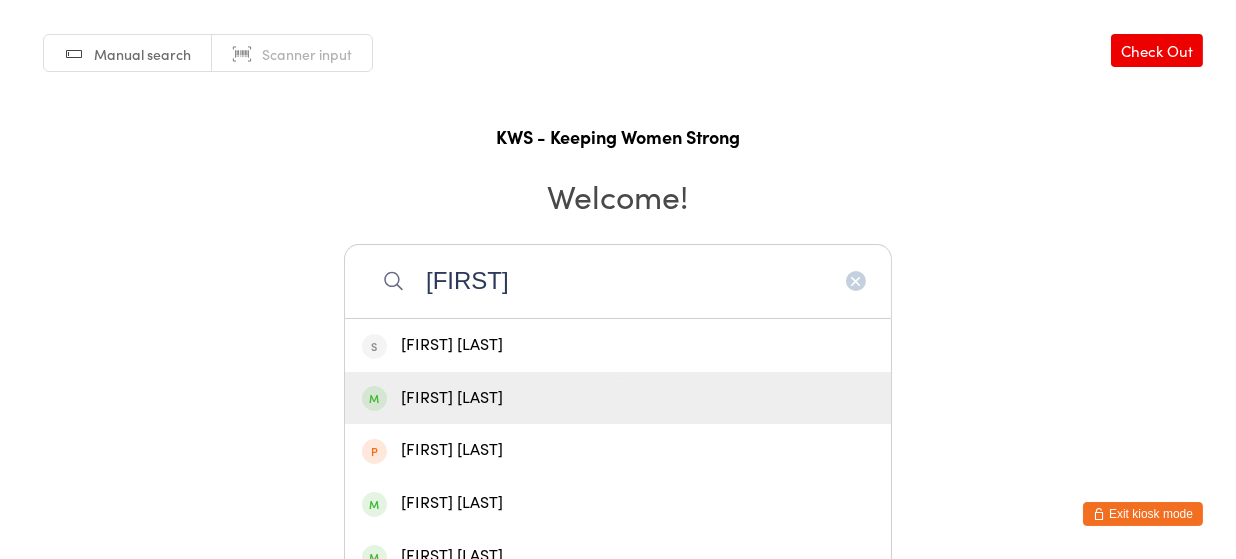 type on "[FIRST]" 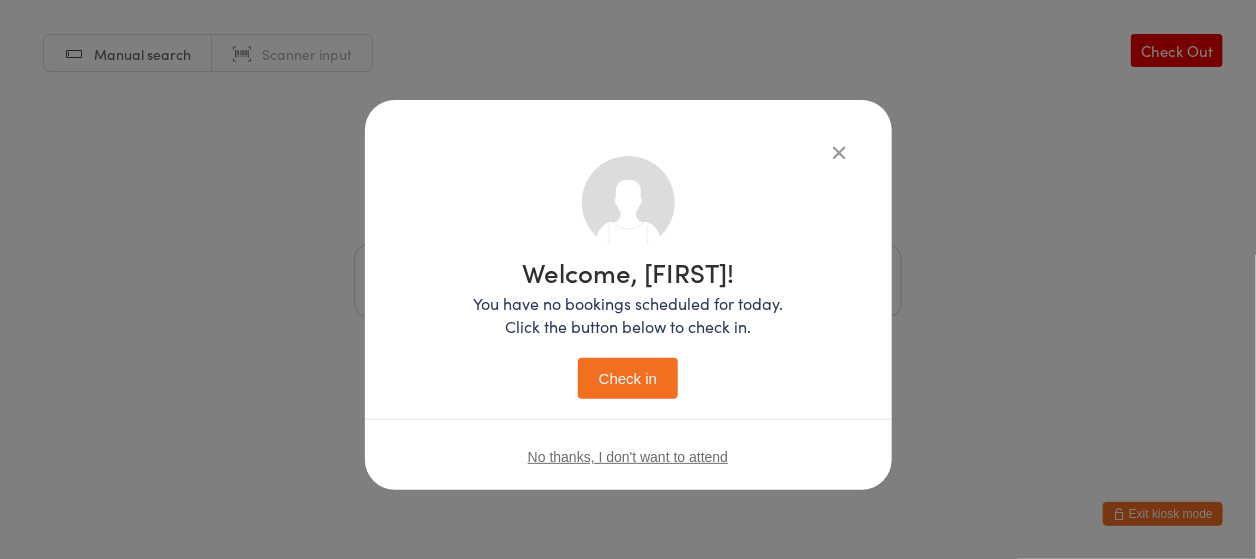 click on "Check in" at bounding box center [628, 378] 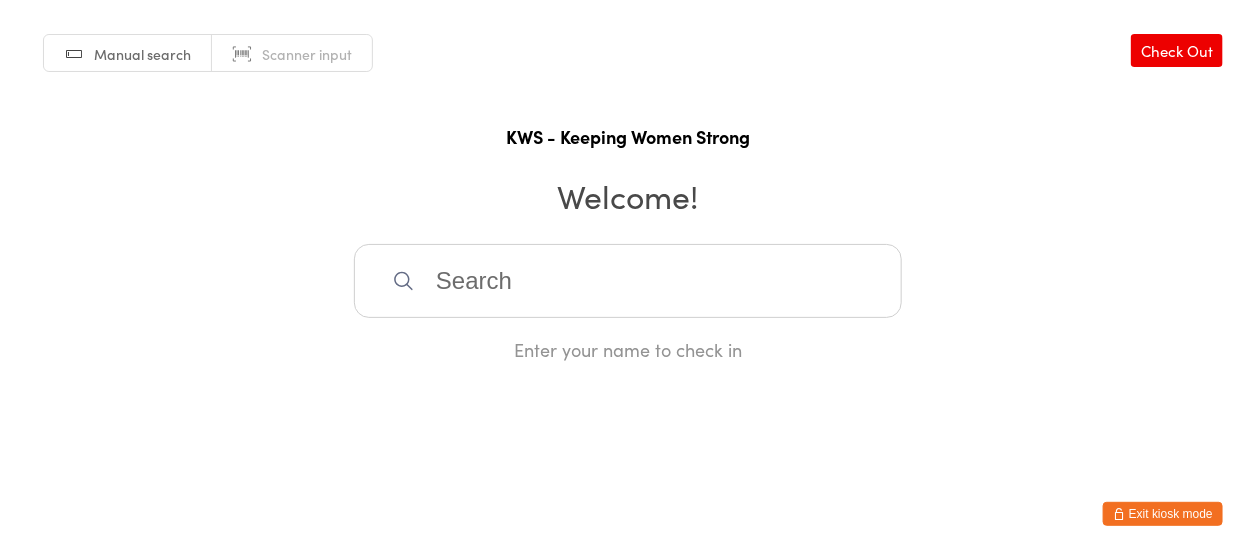 click at bounding box center (628, 281) 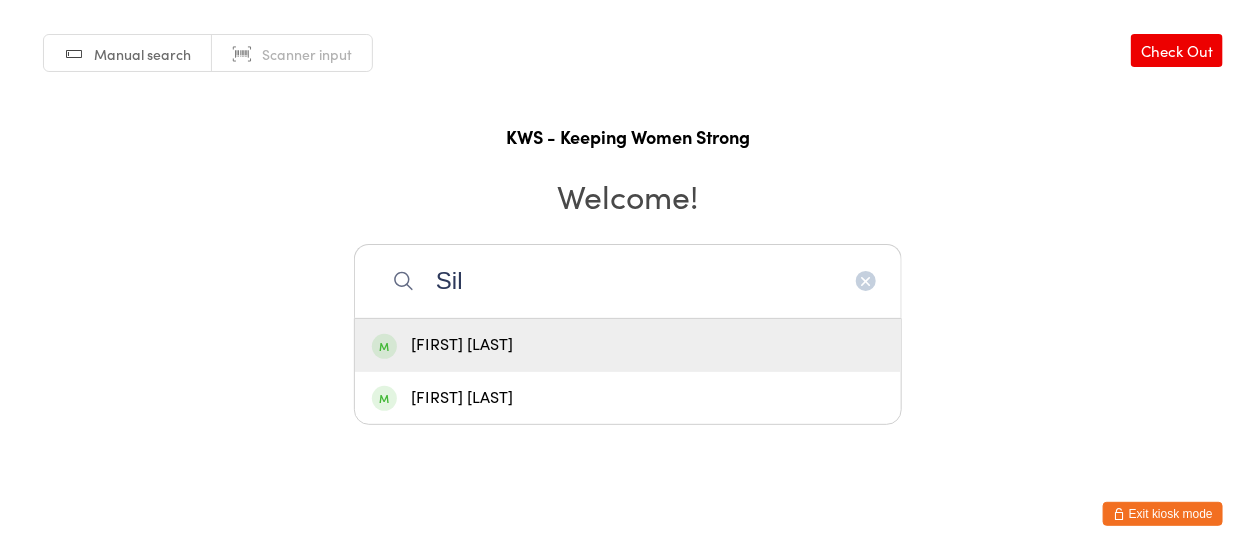 type on "Sil" 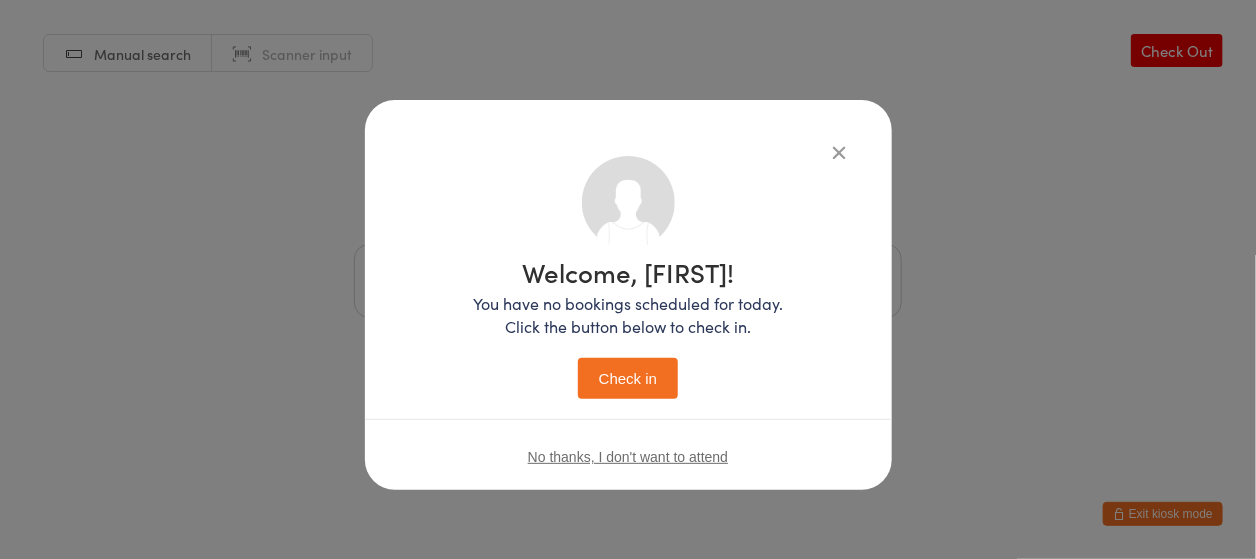 click on "Check in" at bounding box center [628, 378] 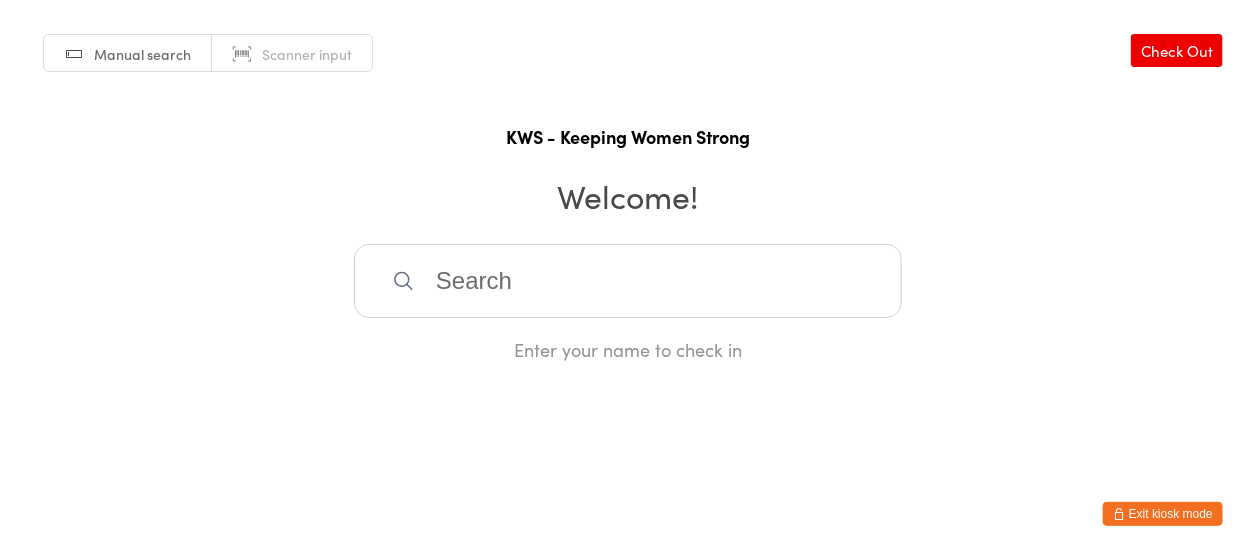 click at bounding box center [628, 281] 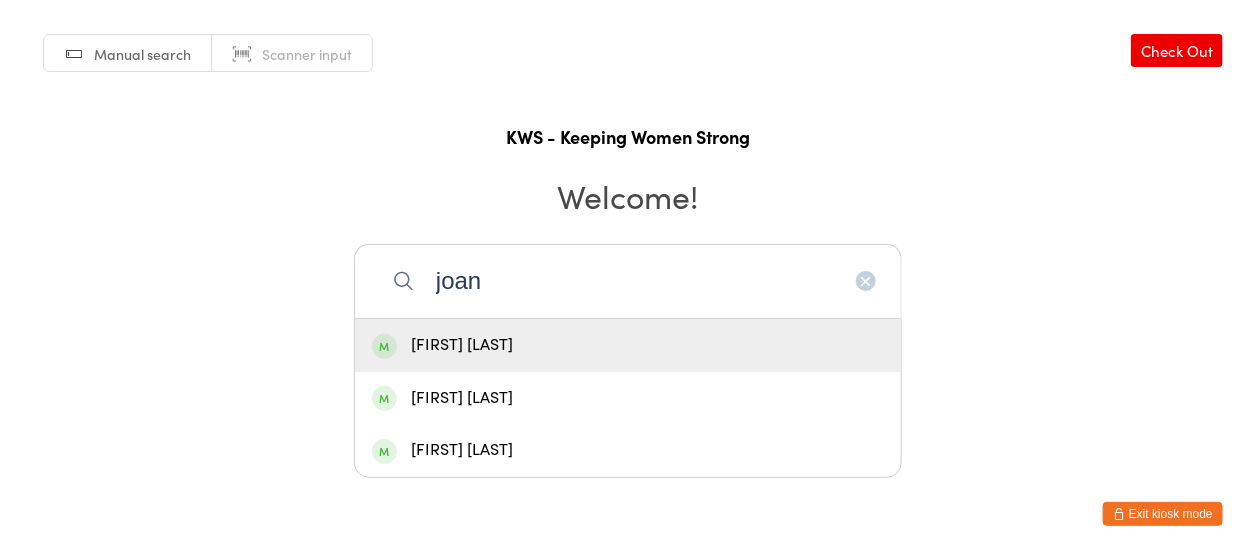 type on "joan" 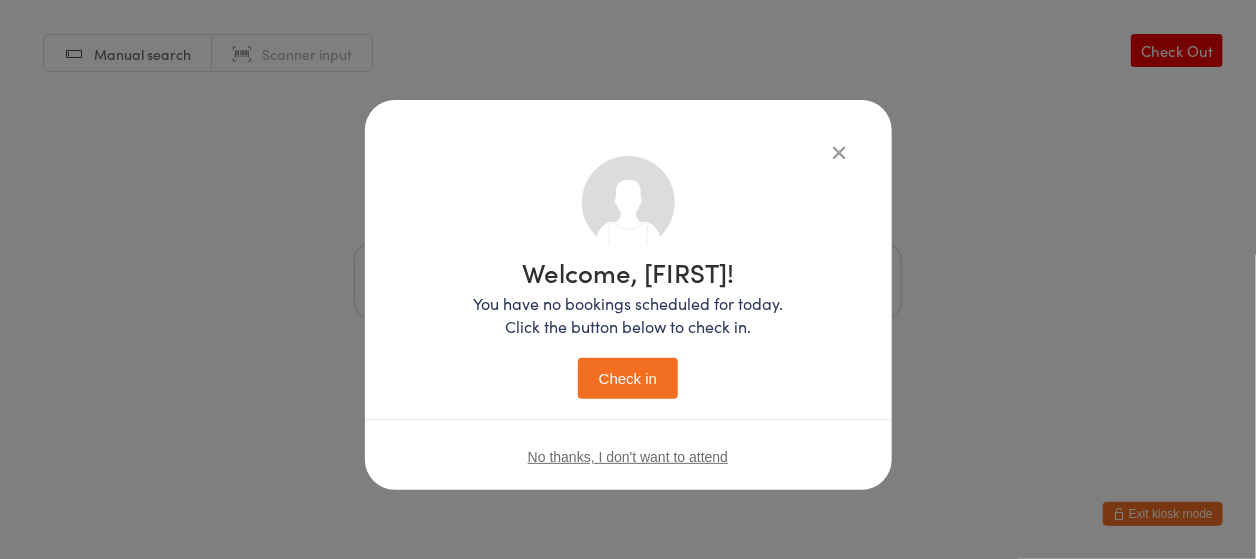 click on "Check in" at bounding box center [628, 378] 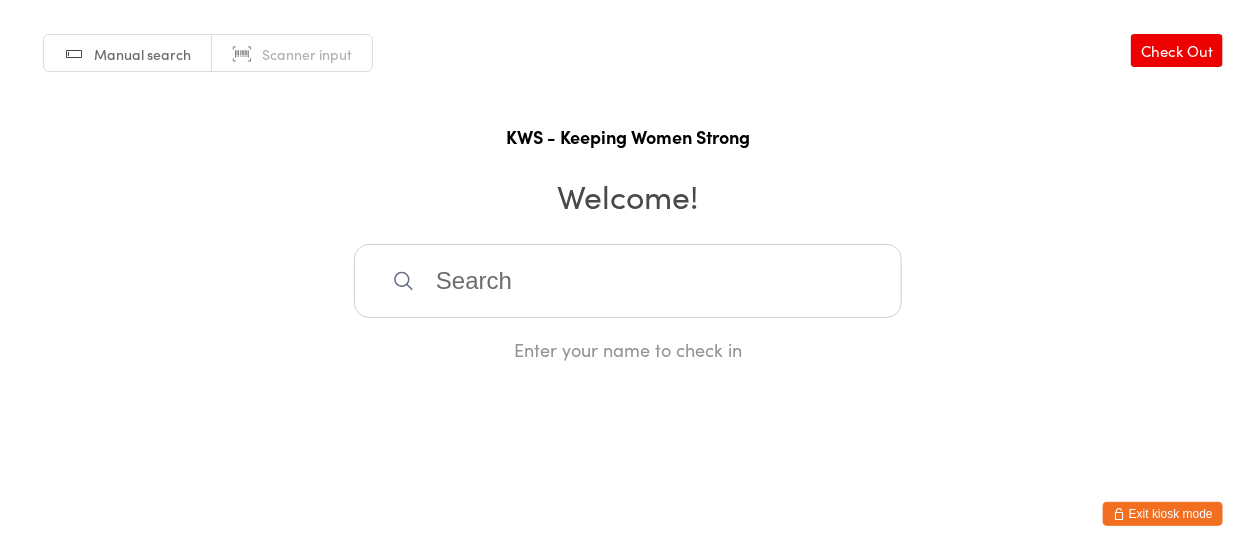 click at bounding box center [628, 281] 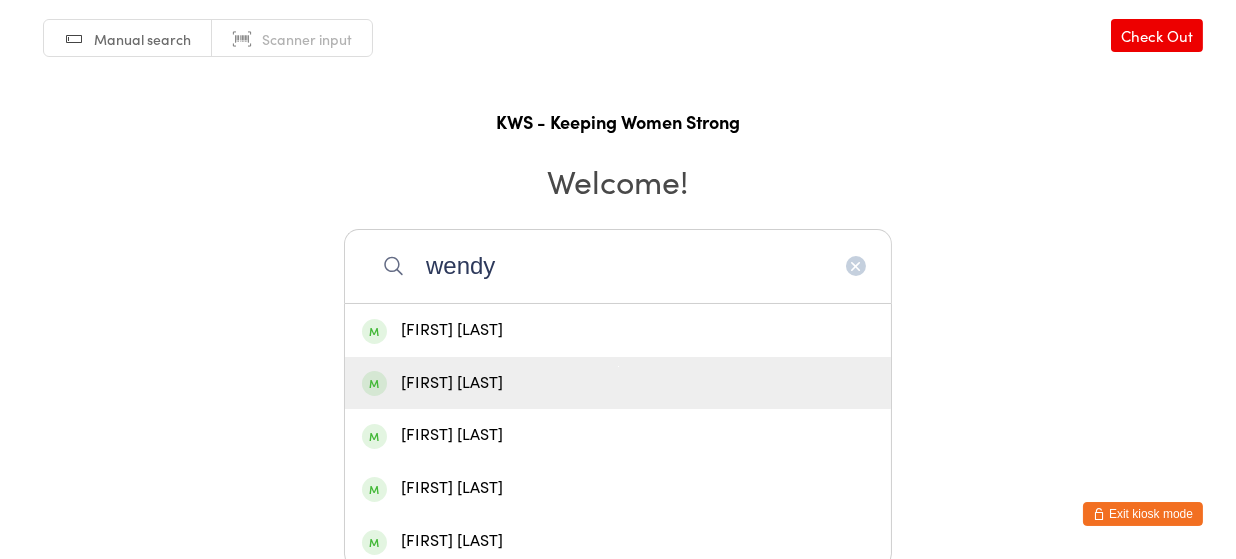 scroll, scrollTop: 24, scrollLeft: 0, axis: vertical 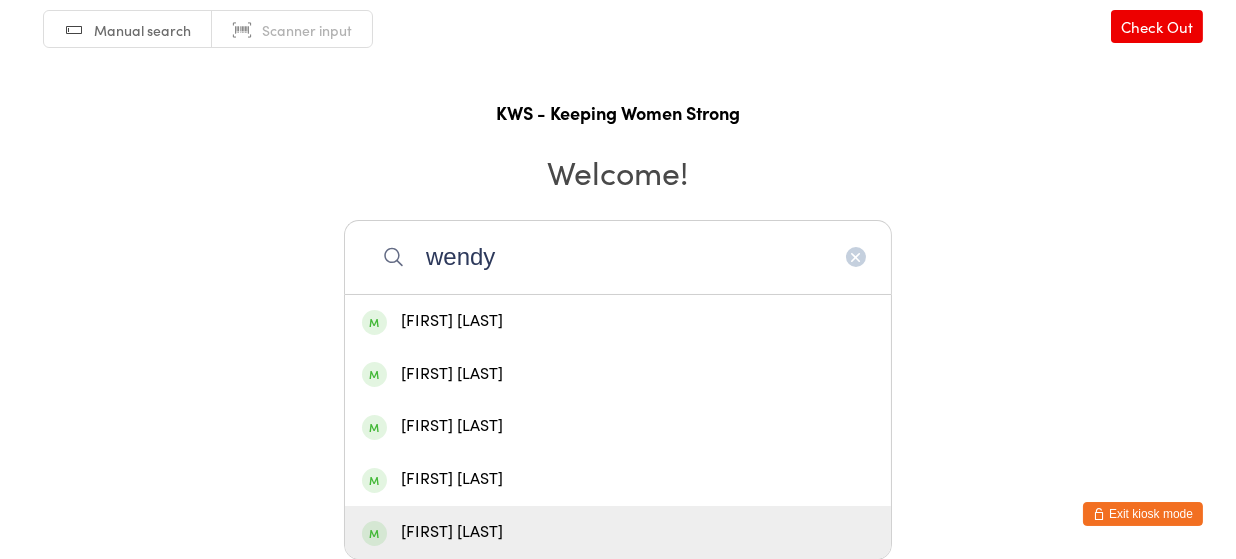 type on "wendy" 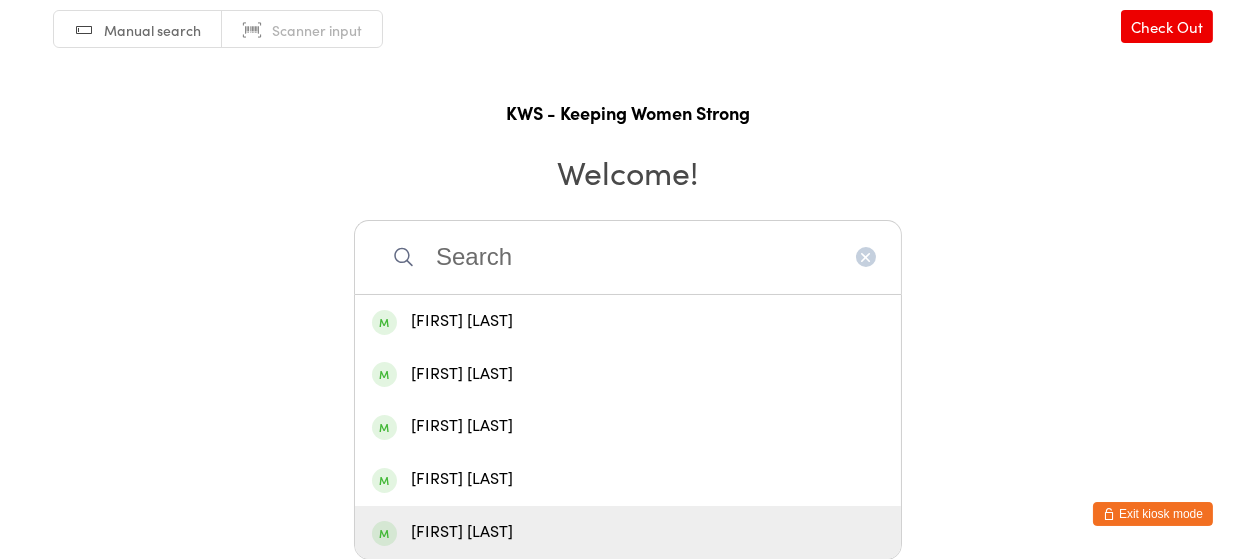 scroll, scrollTop: 0, scrollLeft: 0, axis: both 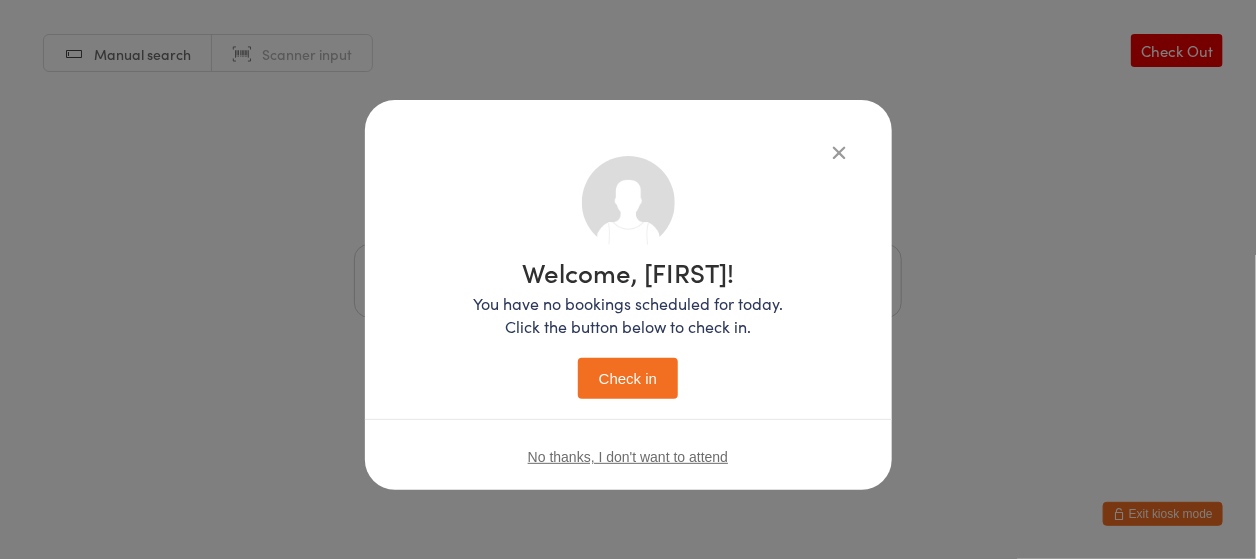 click on "Check in" at bounding box center [628, 378] 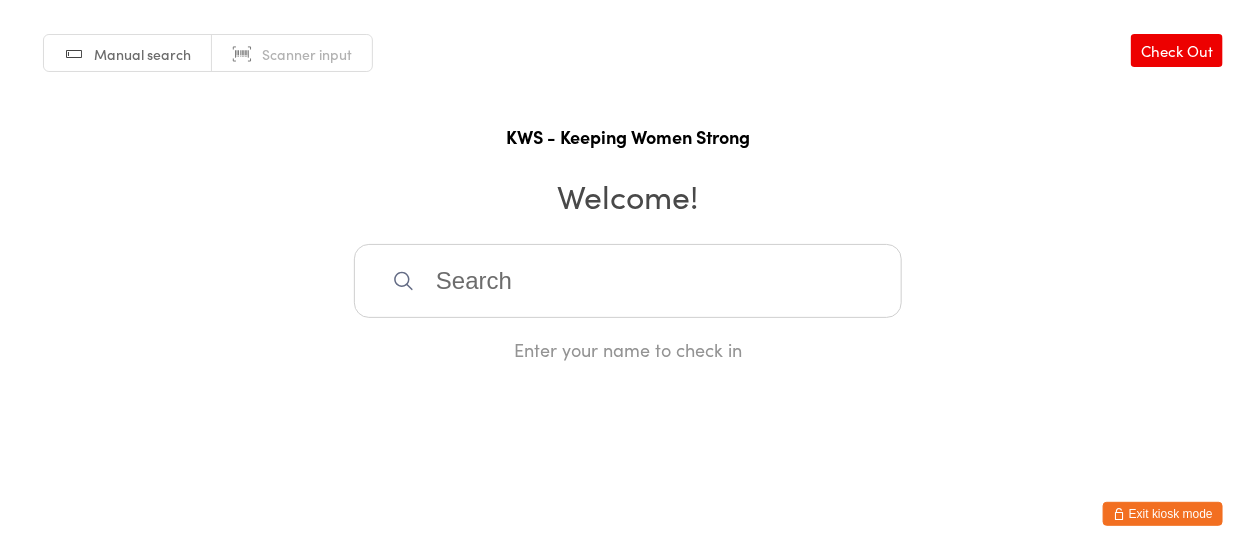 click at bounding box center (628, 281) 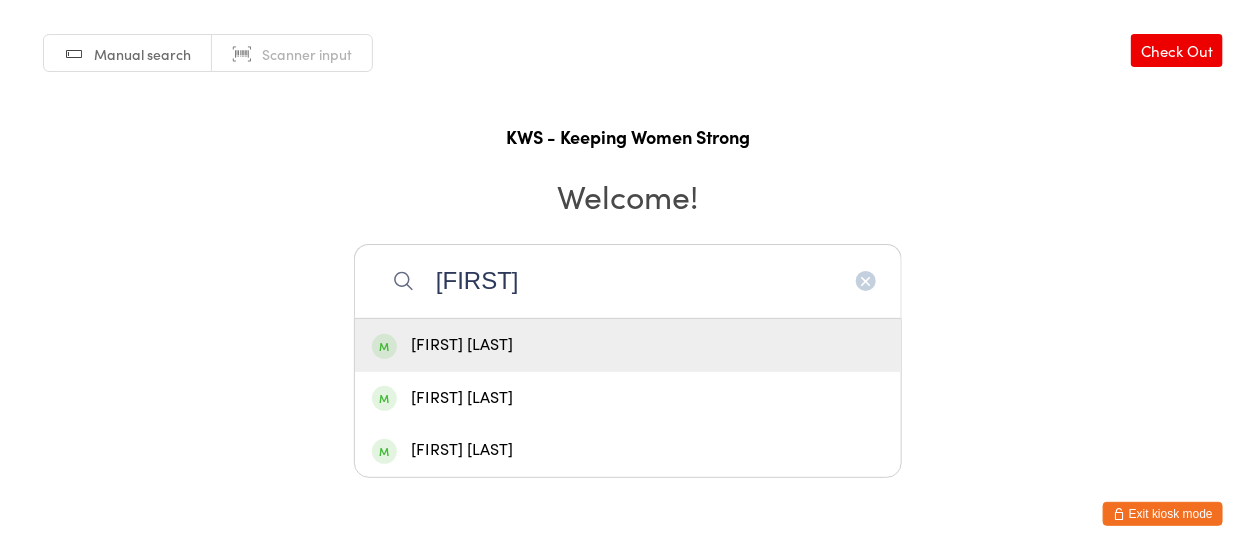 type on "[FIRST]" 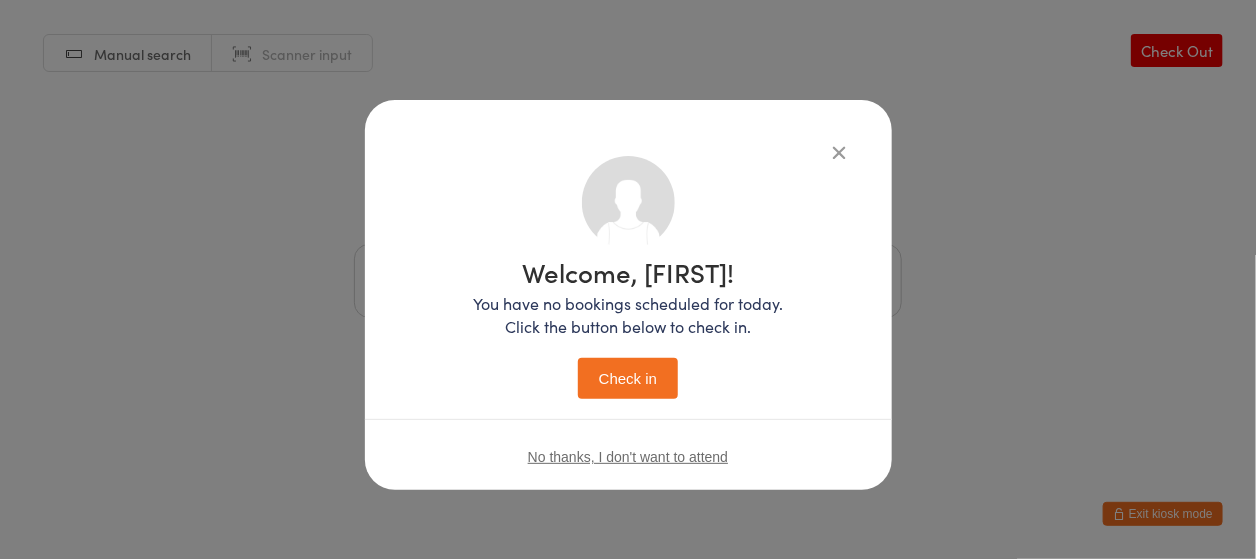 click on "Check in" at bounding box center (628, 378) 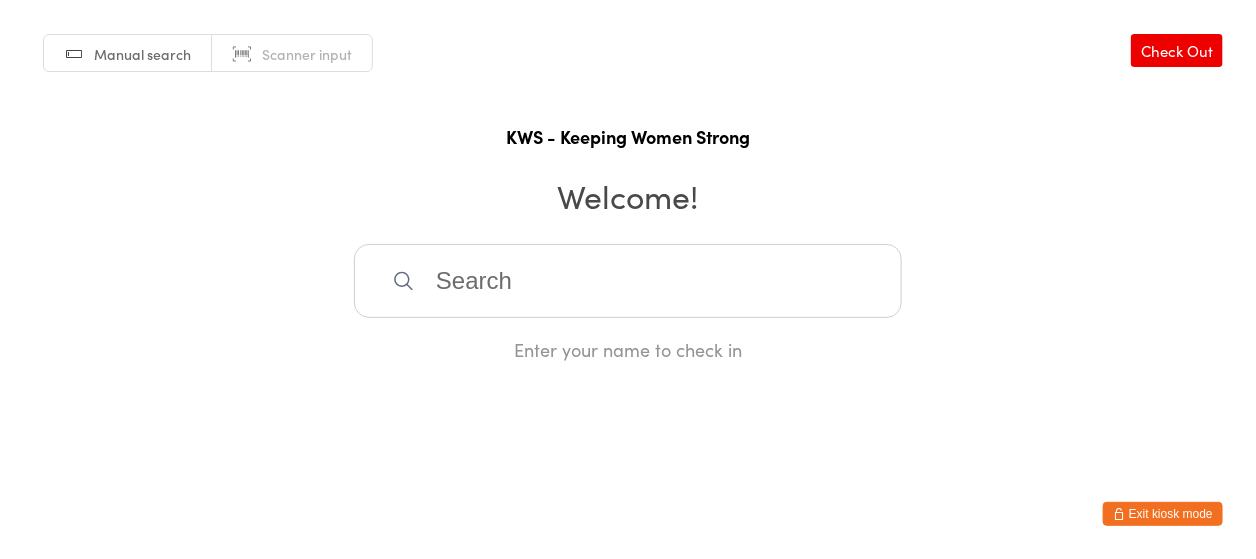 click at bounding box center (628, 281) 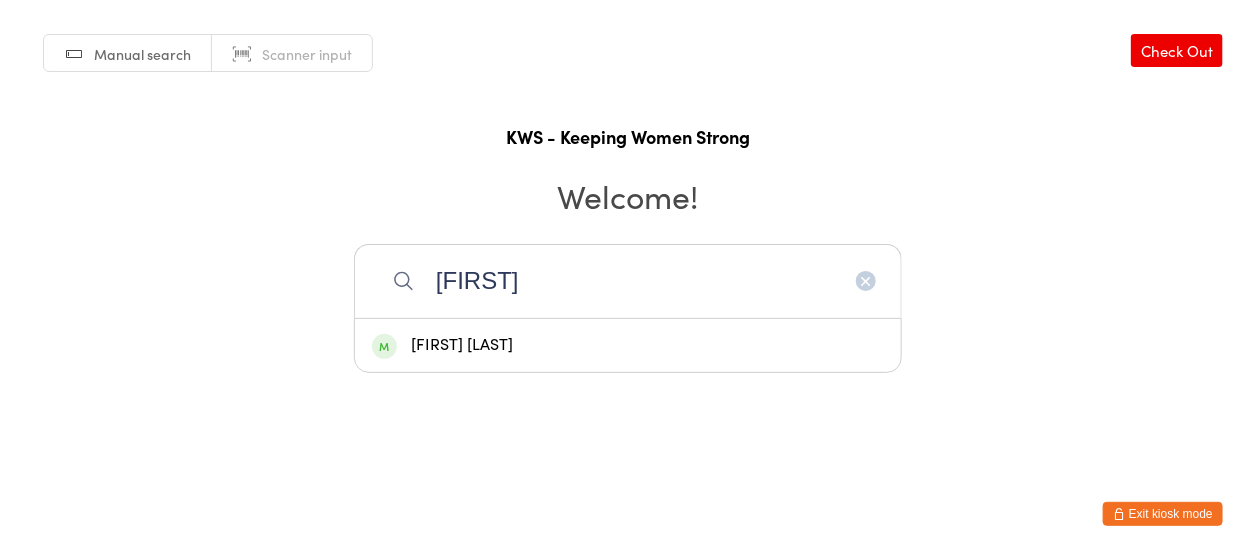 type on "[FIRST]" 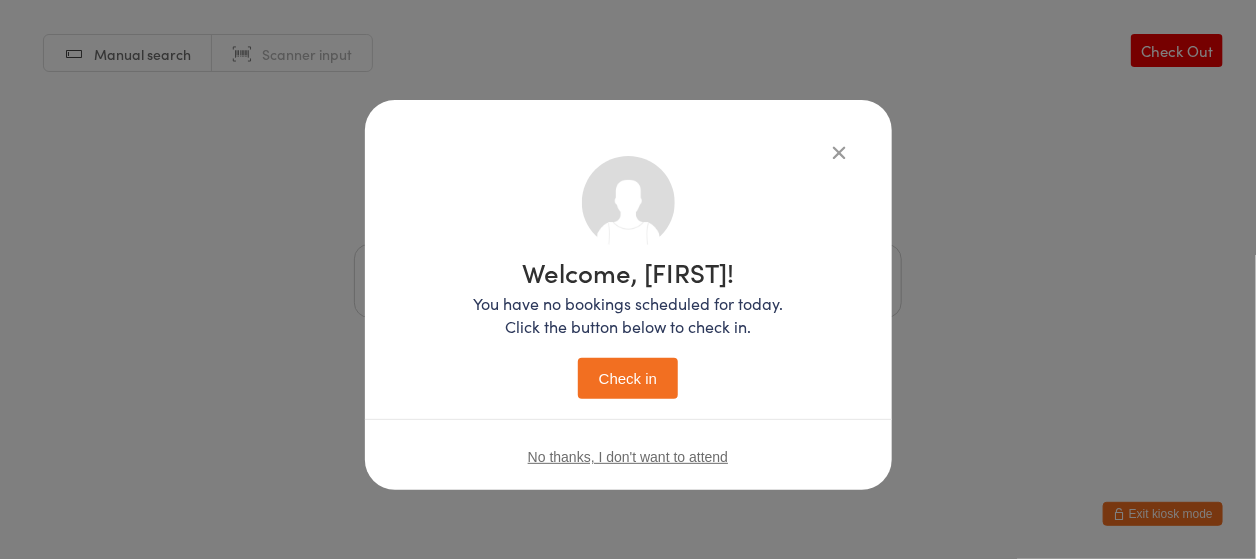 click on "Check in" at bounding box center [628, 378] 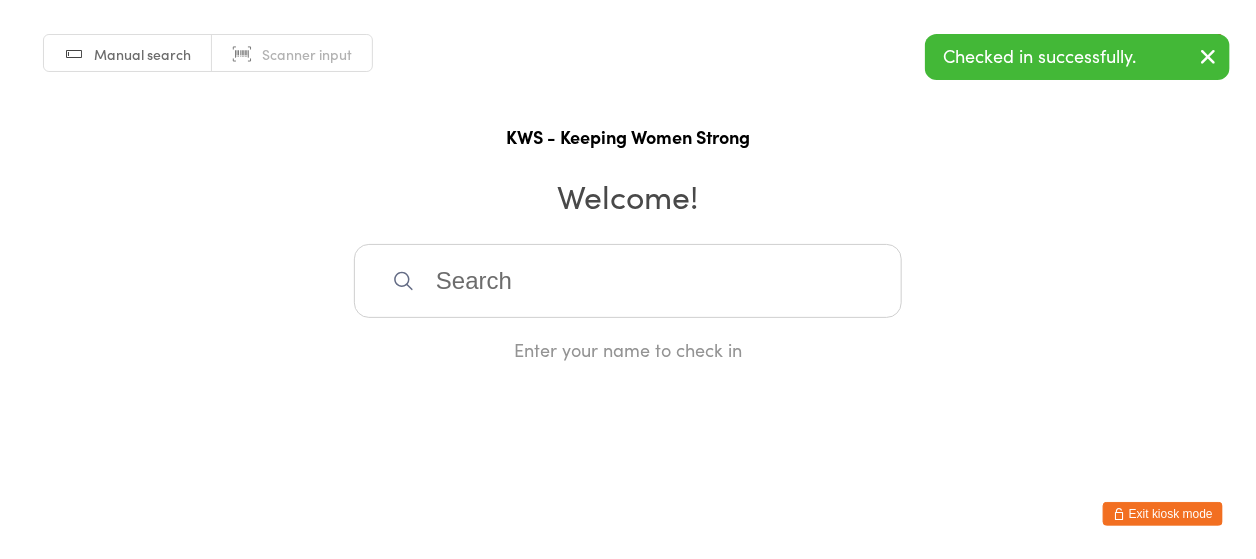 click at bounding box center [628, 281] 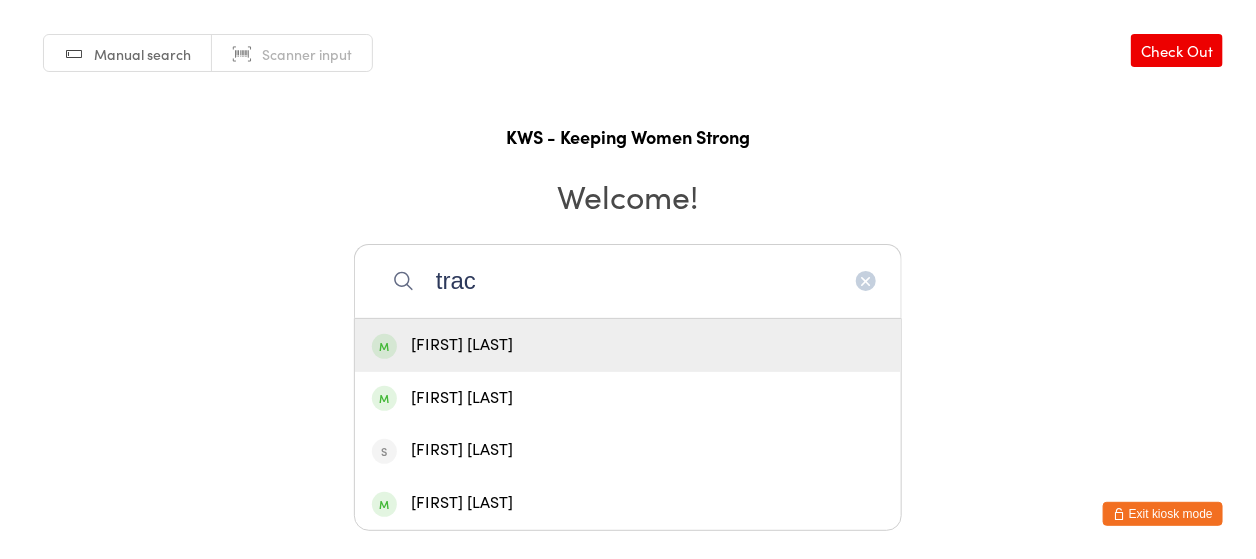 type on "trac" 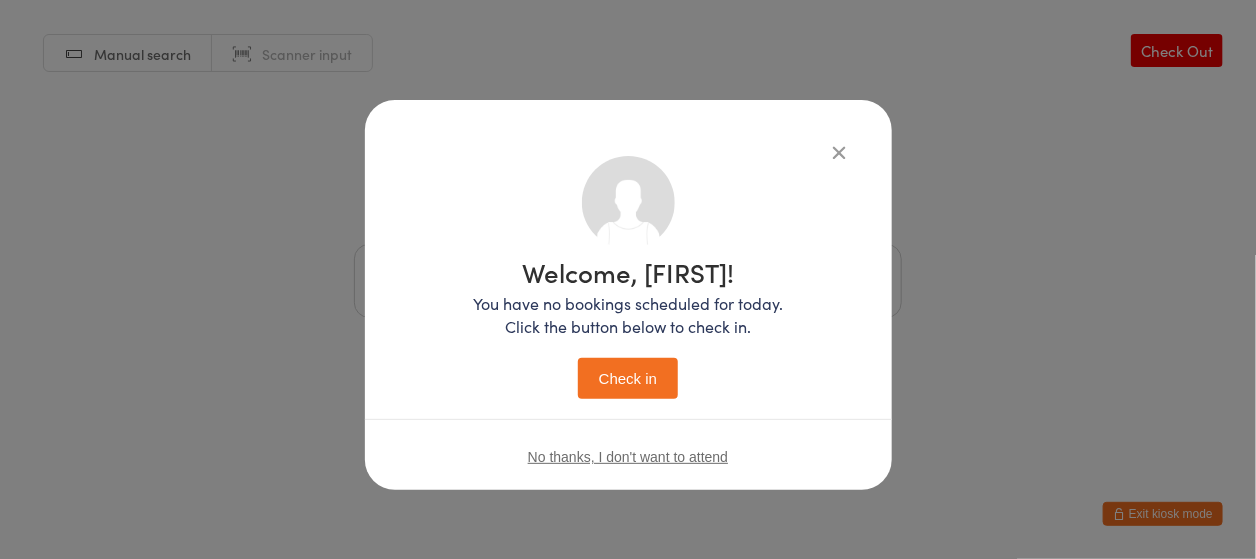 click on "Check in" at bounding box center [628, 378] 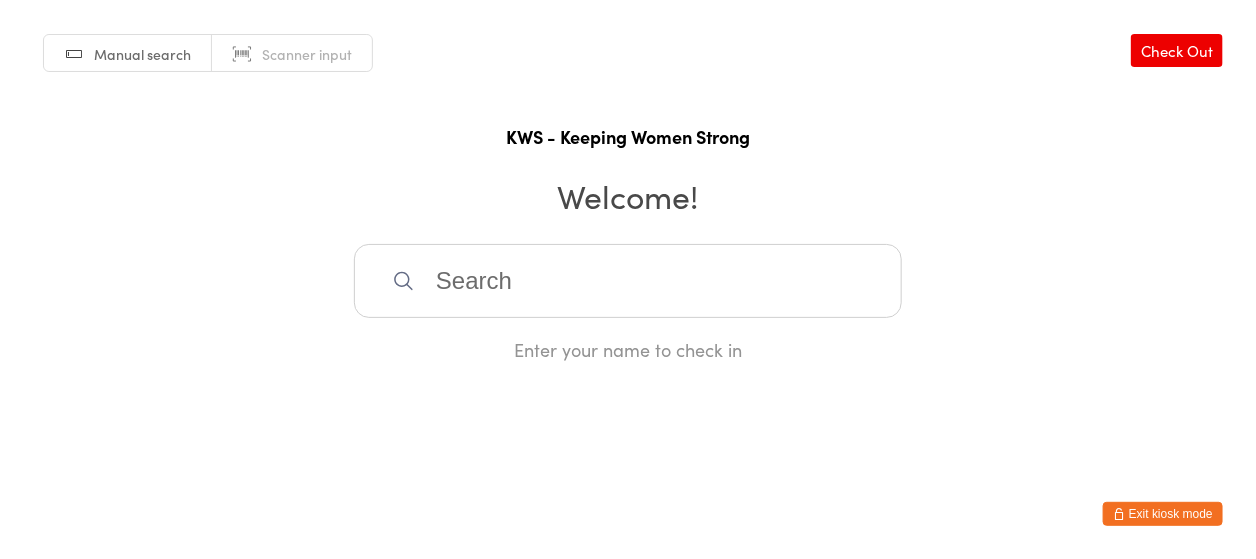 click at bounding box center [628, 281] 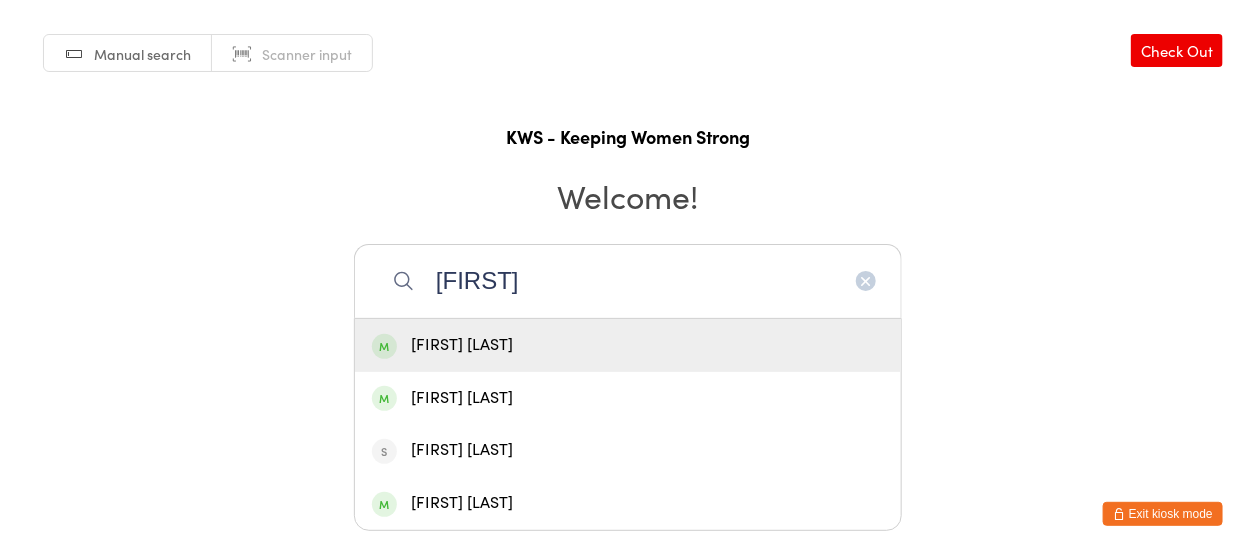 type on "[FIRST]" 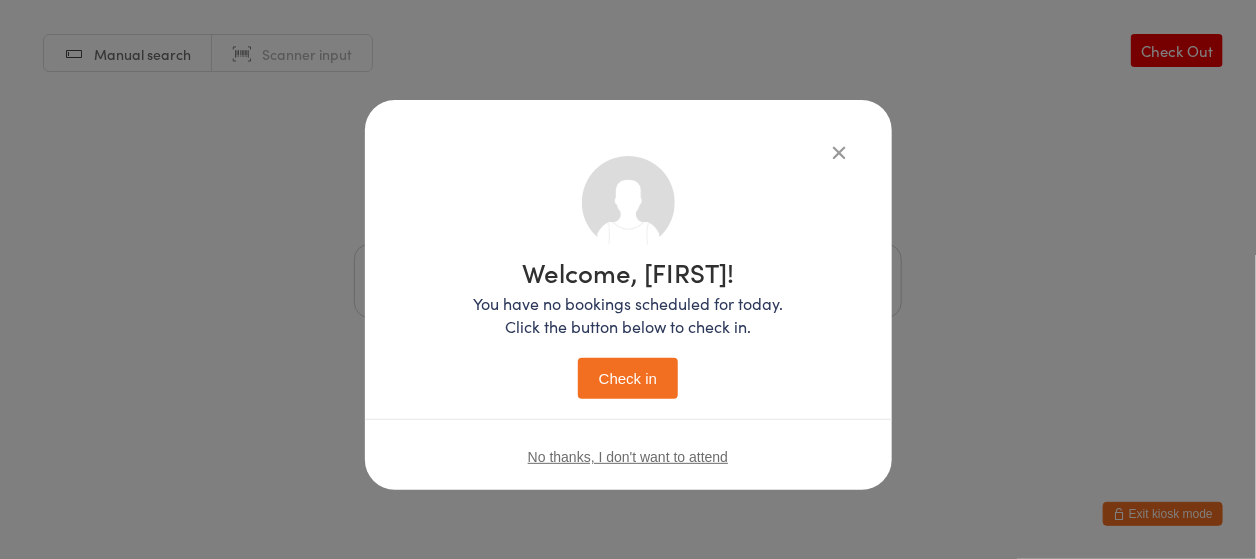click on "Check in" at bounding box center (628, 378) 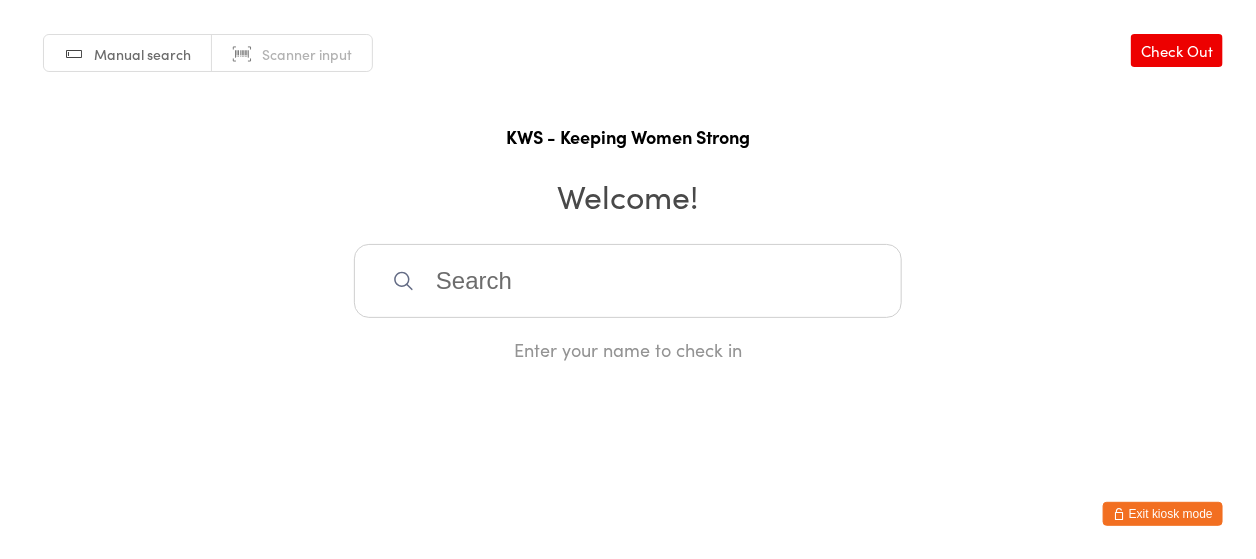 drag, startPoint x: 550, startPoint y: 346, endPoint x: 561, endPoint y: 362, distance: 19.416489 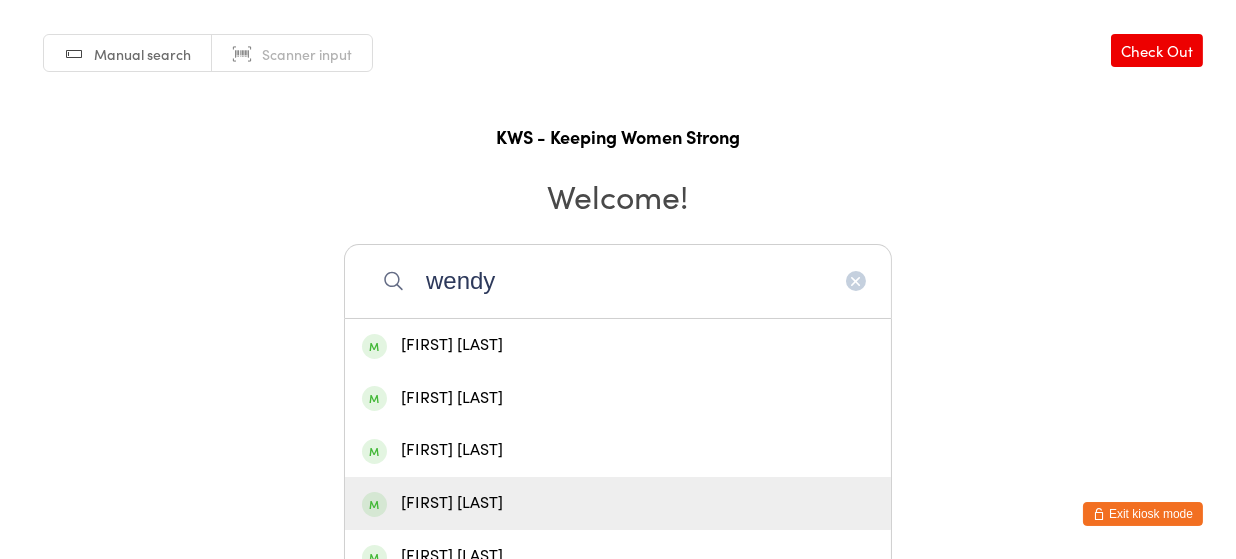 type on "wendy" 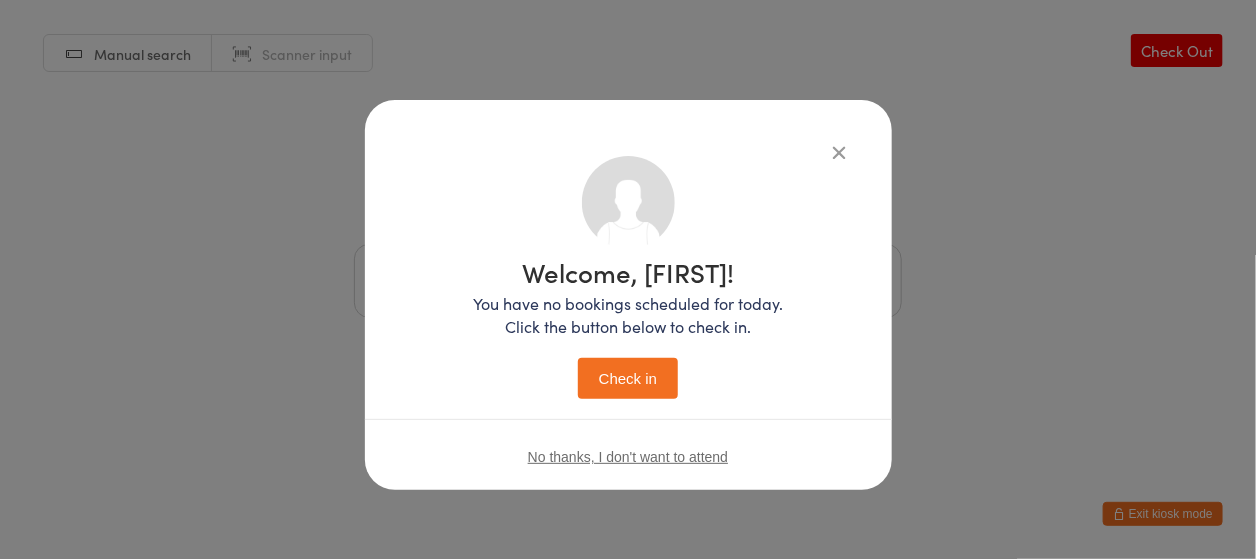 click on "Check in" at bounding box center [628, 378] 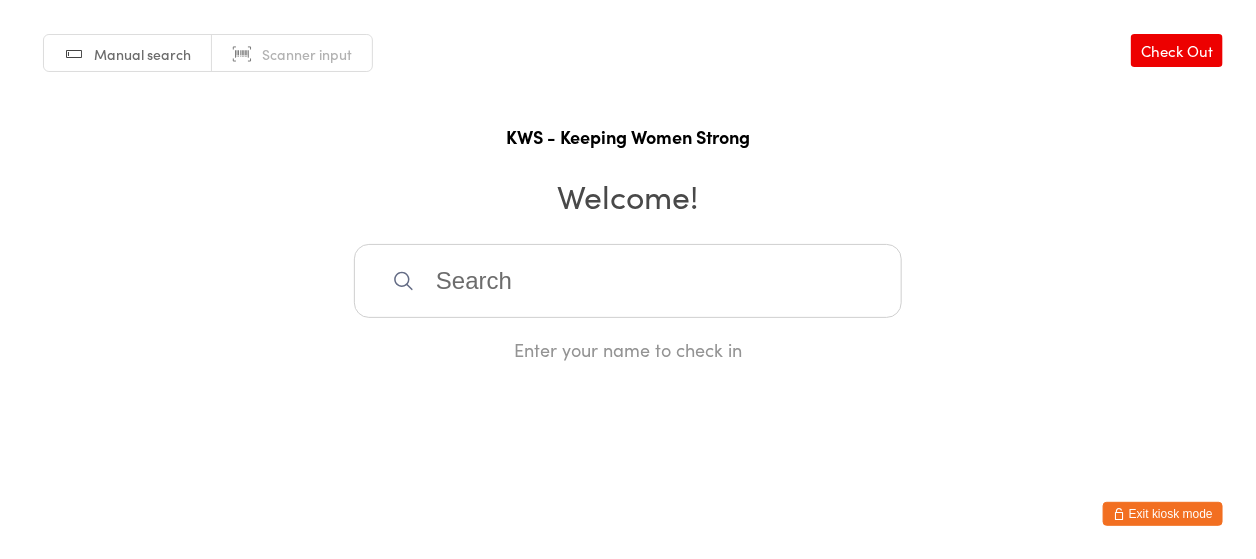 click at bounding box center (628, 281) 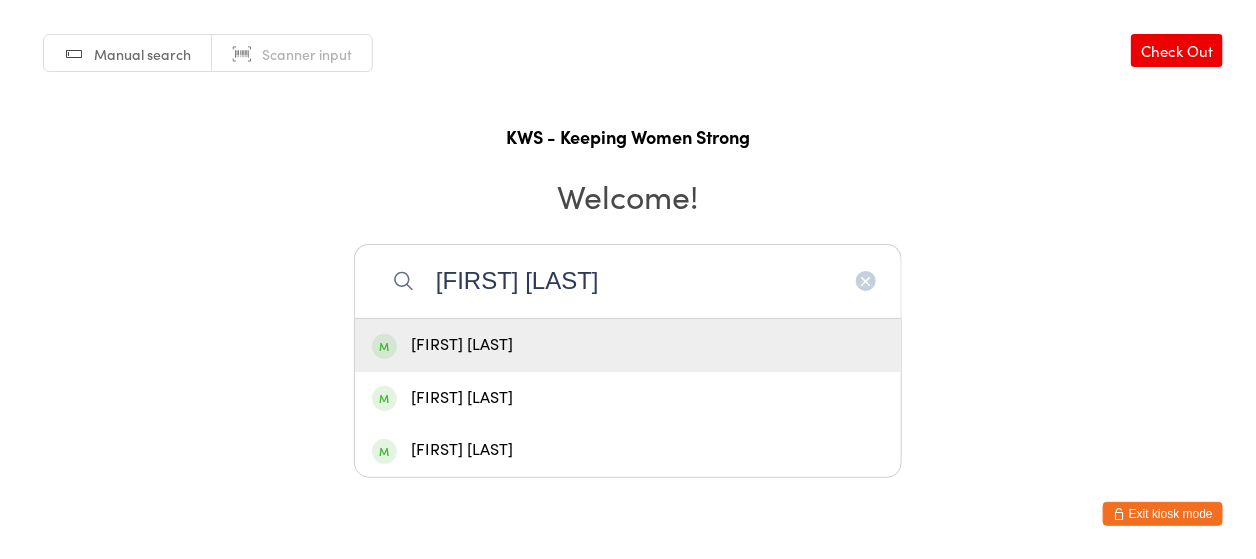 type on "[FIRST] [LAST]" 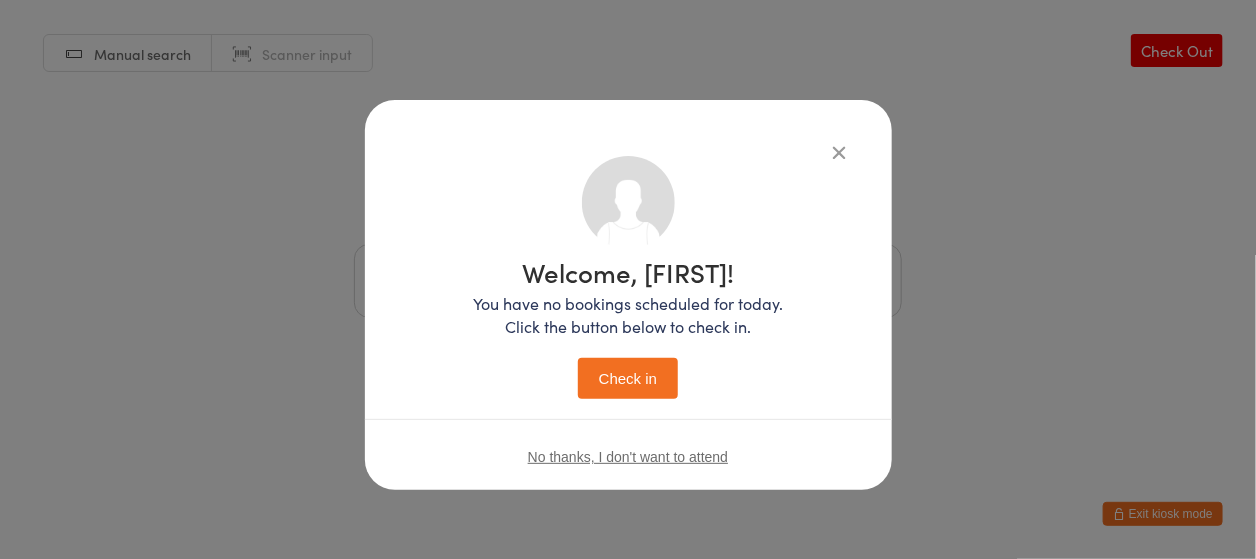 click on "Check in" at bounding box center (628, 378) 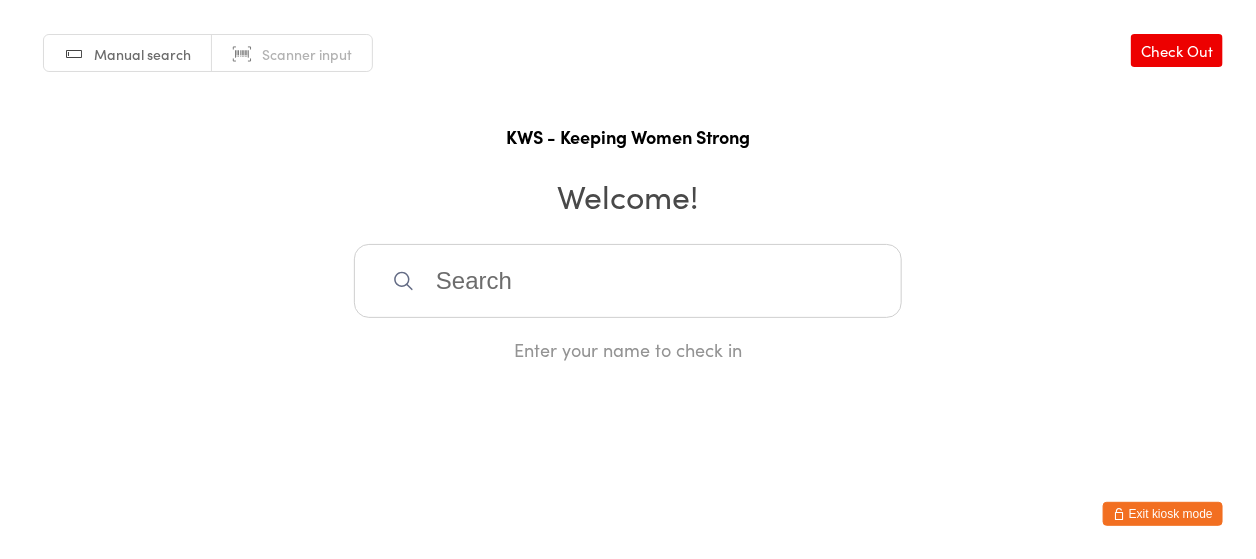 click at bounding box center [628, 281] 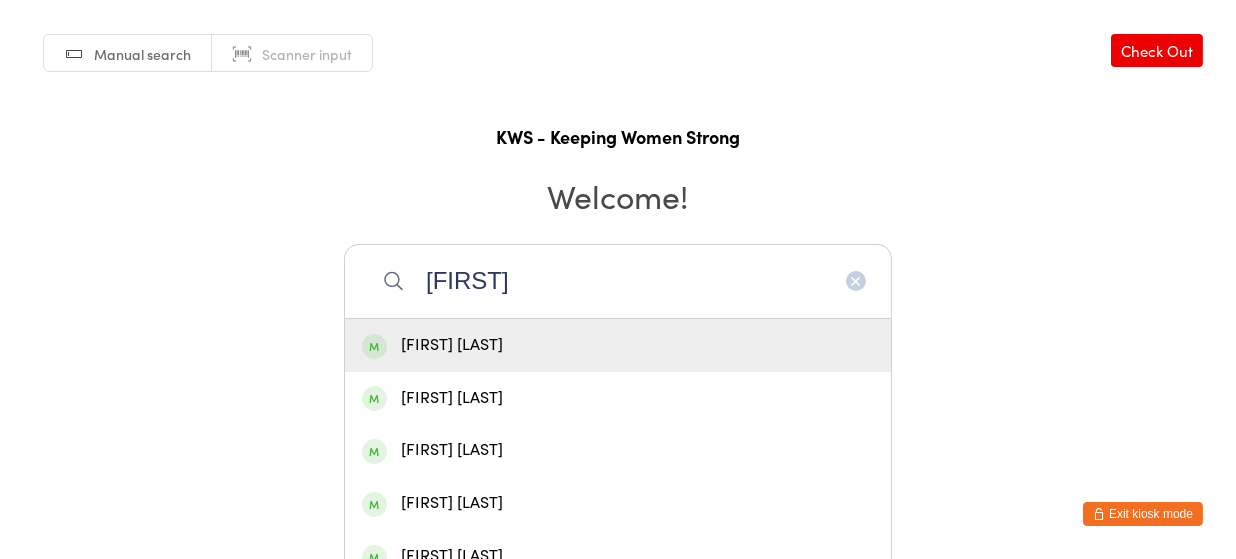 type on "[FIRST]" 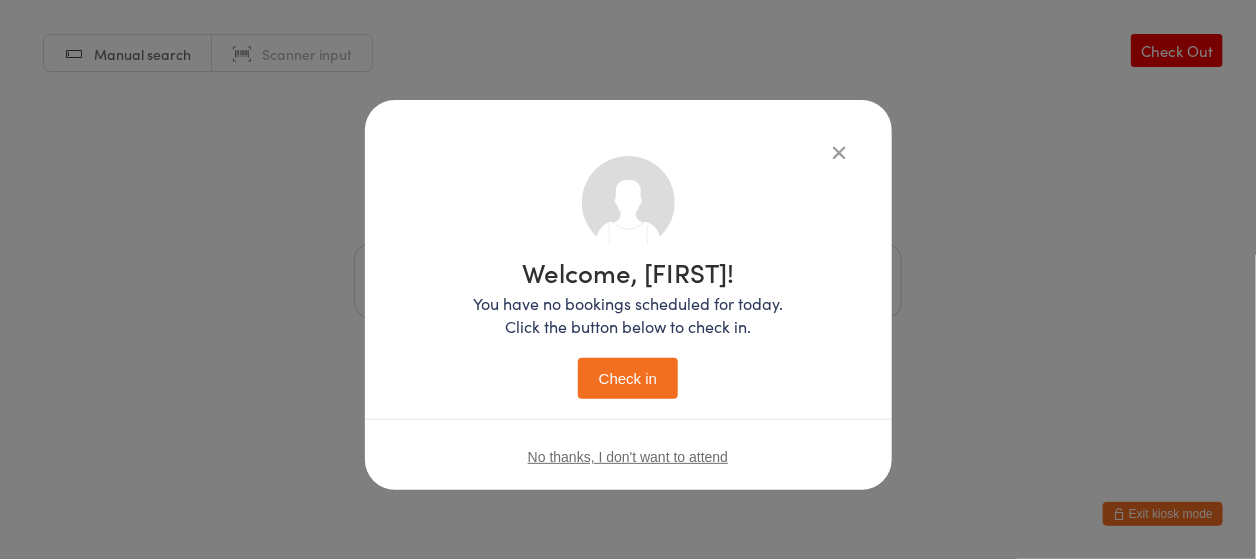 click on "Check in" at bounding box center (628, 378) 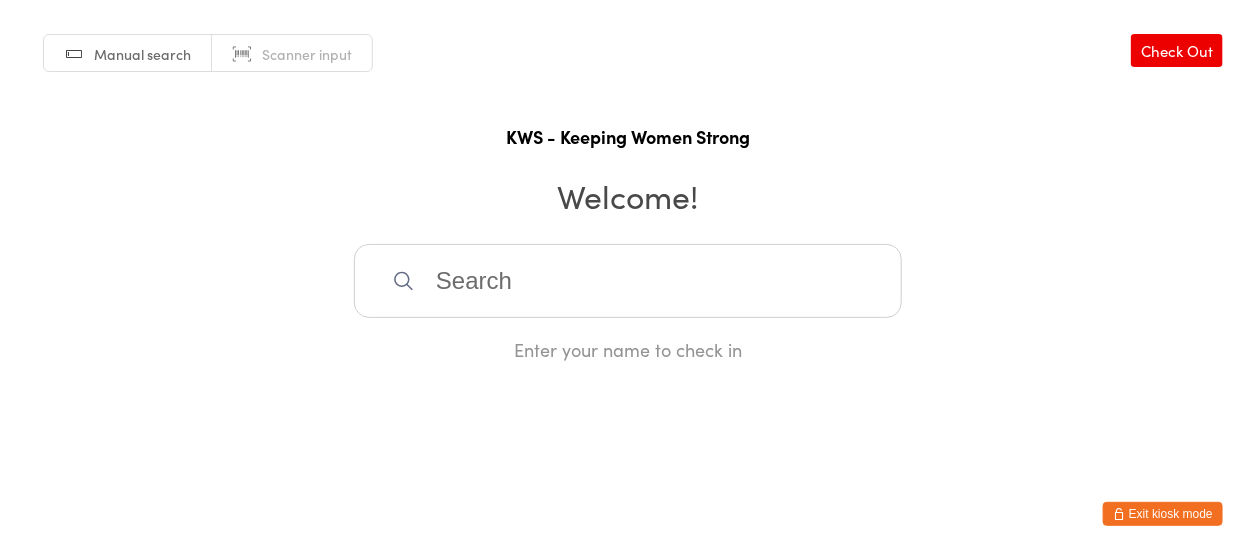 click at bounding box center (628, 281) 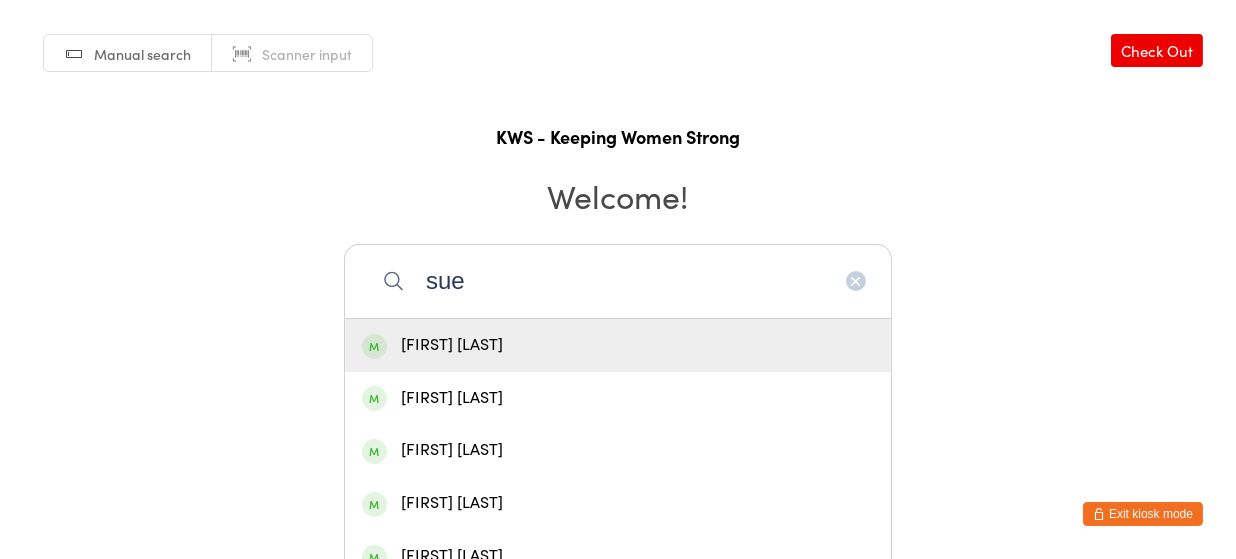 type on "sue" 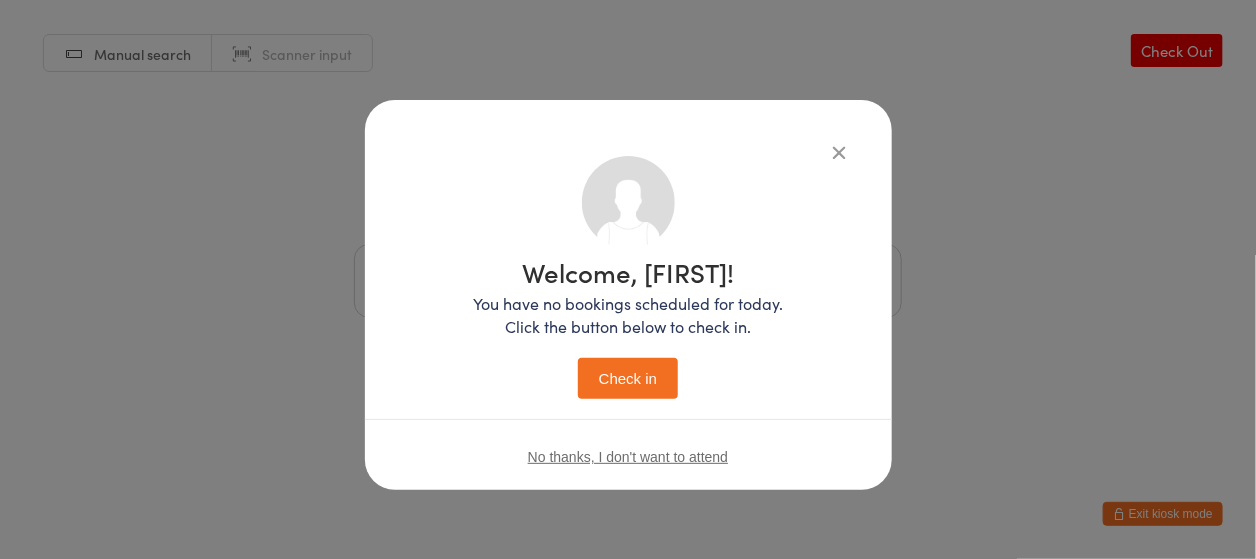 click on "Check in" at bounding box center (628, 378) 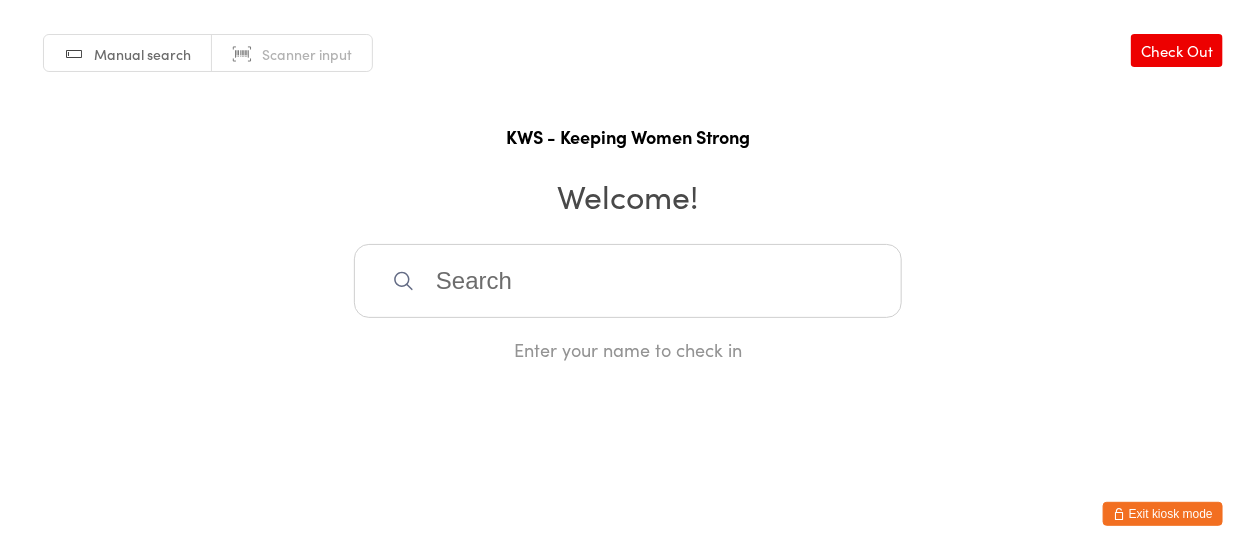click on "You have now entered Kiosk Mode. Members will be able to check themselves in using the search field below. Click "Exit kiosk mode" below to exit Kiosk Mode at any time. Checked in successfully. Manual search Scanner input Check Out KWS - Keeping Women Strong Welcome! Enter your name to check in Exit kiosk mode" at bounding box center (628, 279) 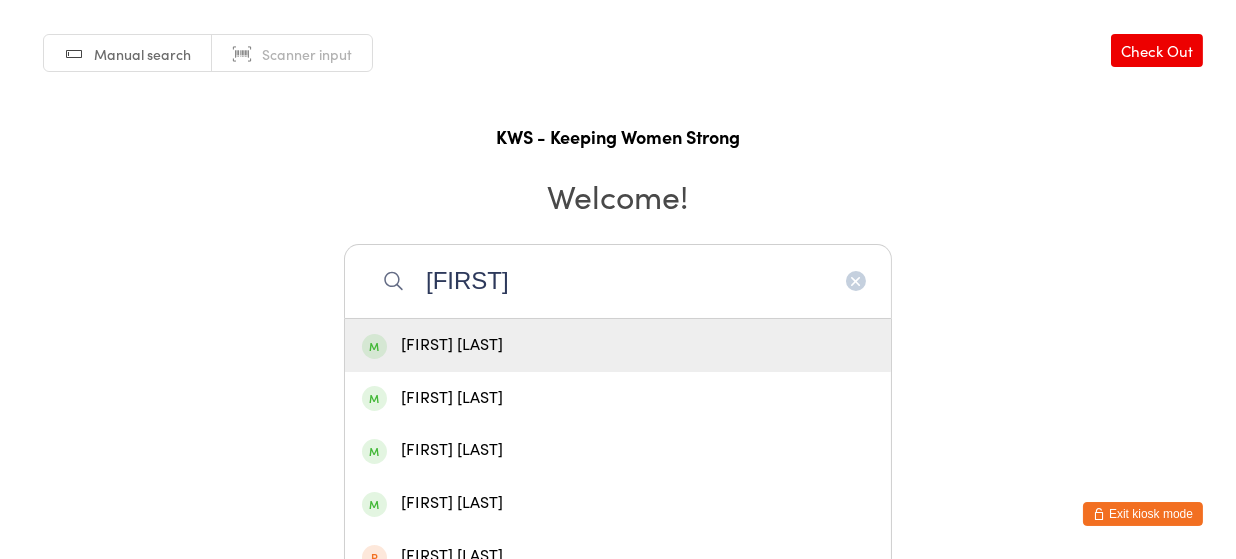 type on "[FIRST]" 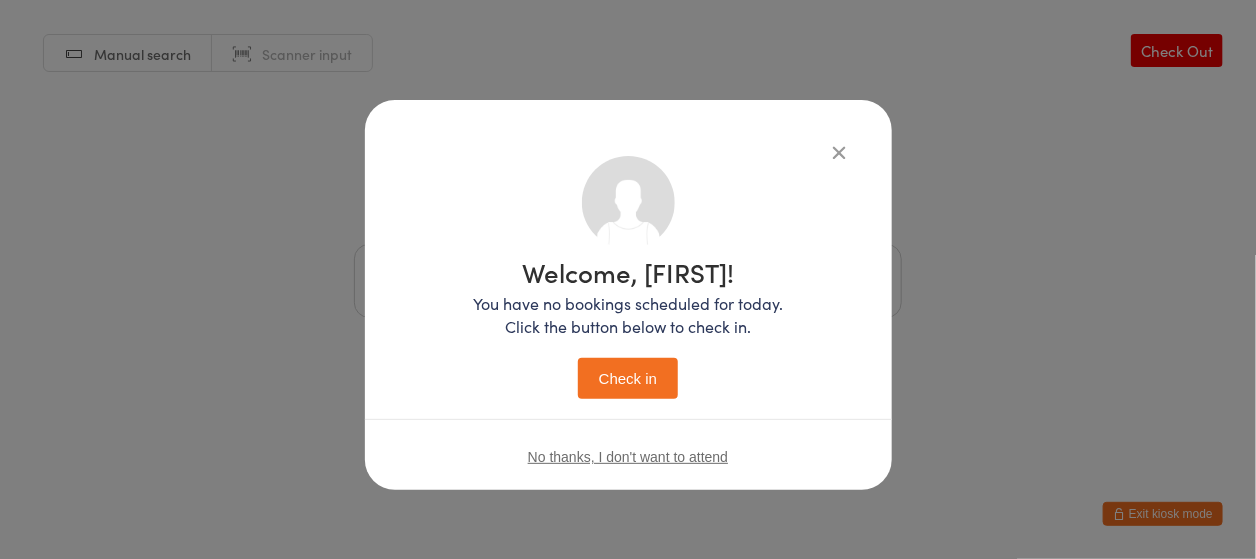 click on "Check in" at bounding box center (628, 378) 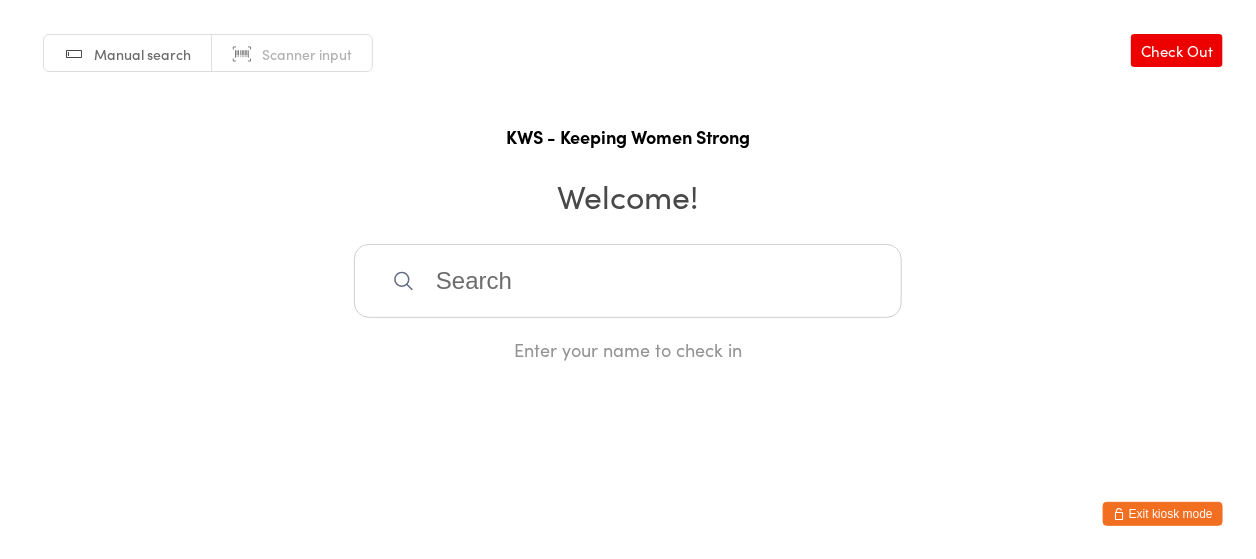 click at bounding box center (628, 281) 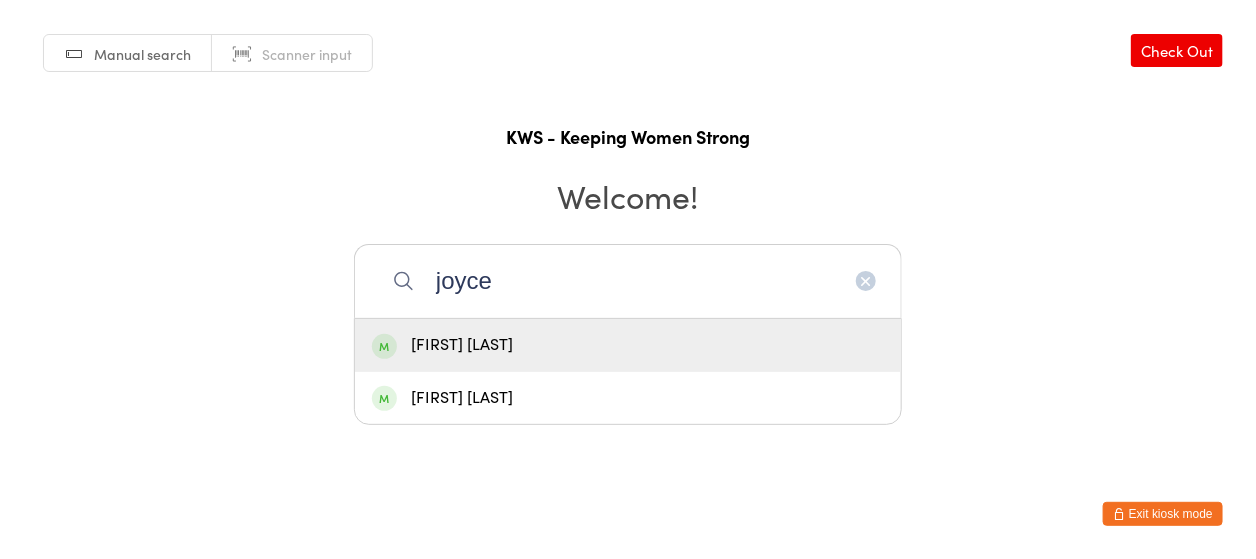 type on "joyce" 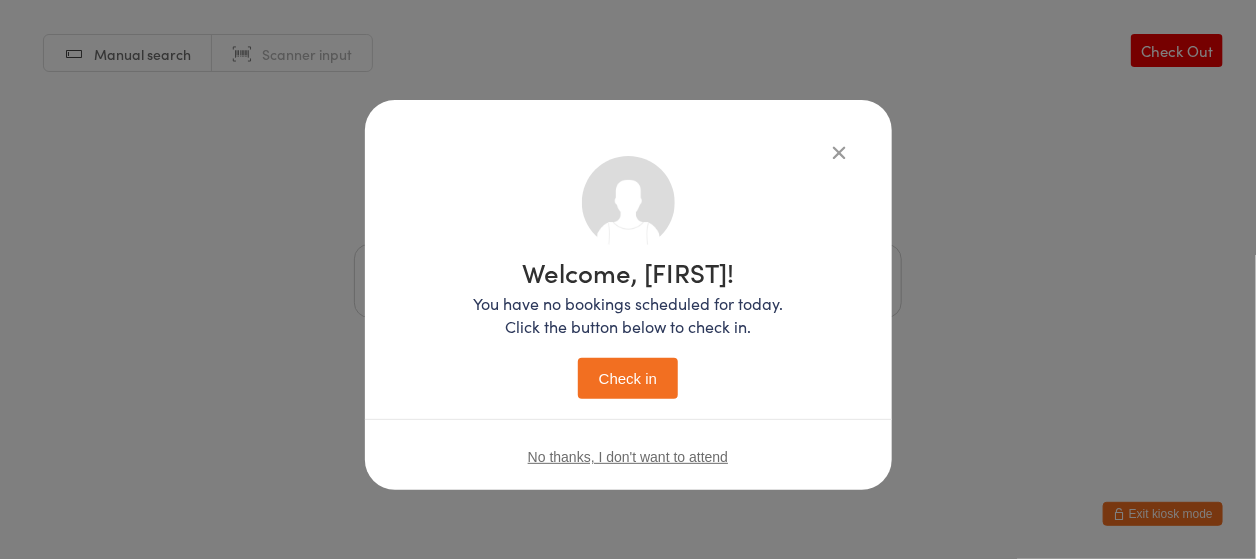 click on "Check in" at bounding box center [628, 378] 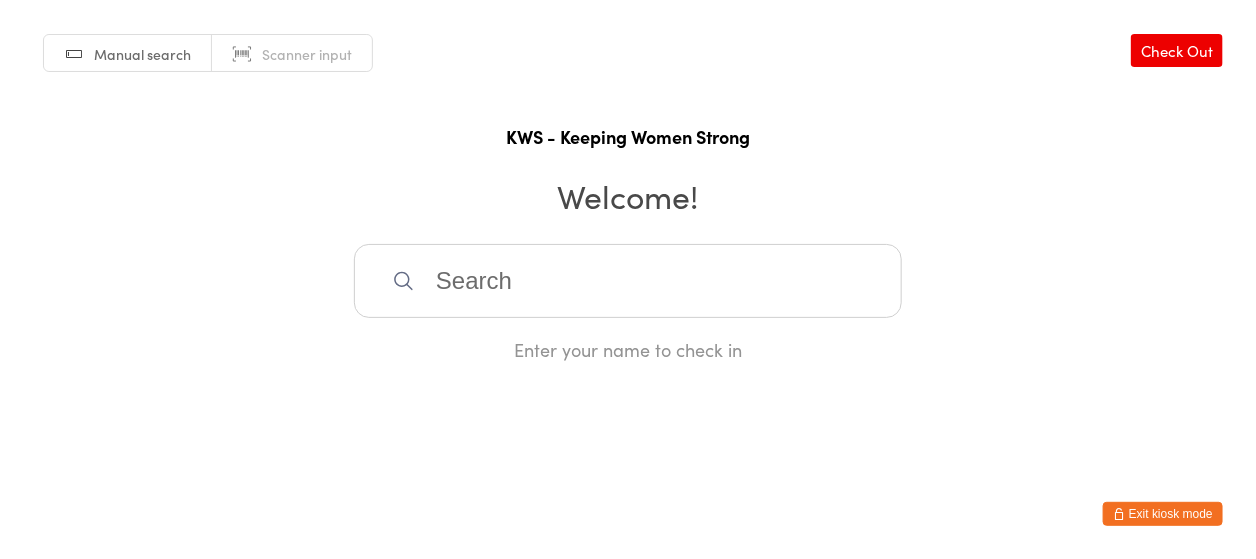 click at bounding box center (628, 281) 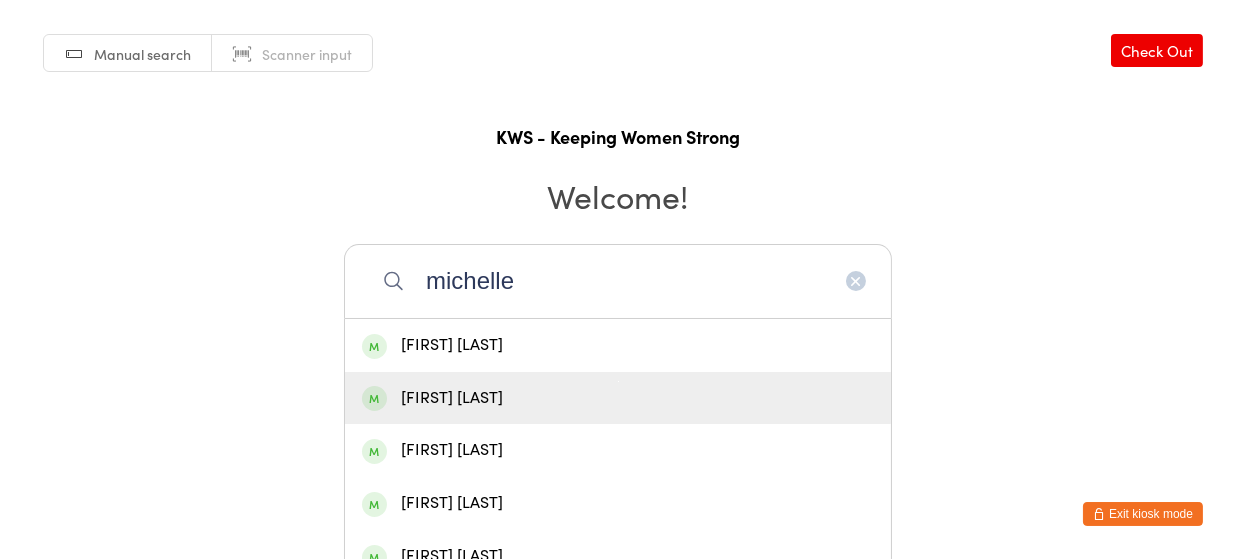 type on "michelle" 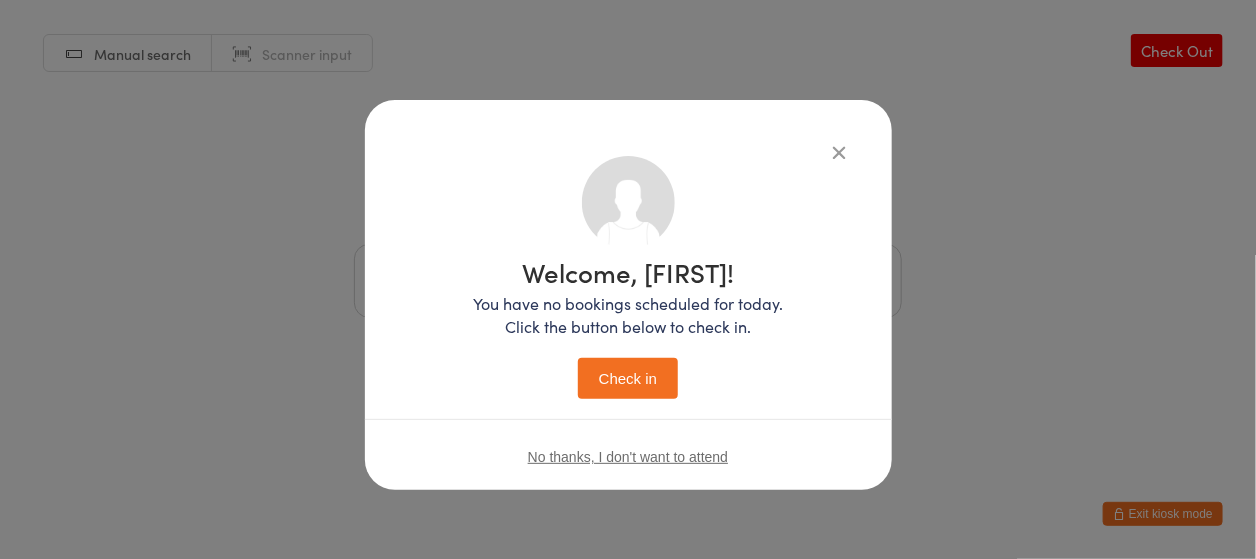 click on "Check in" at bounding box center (628, 378) 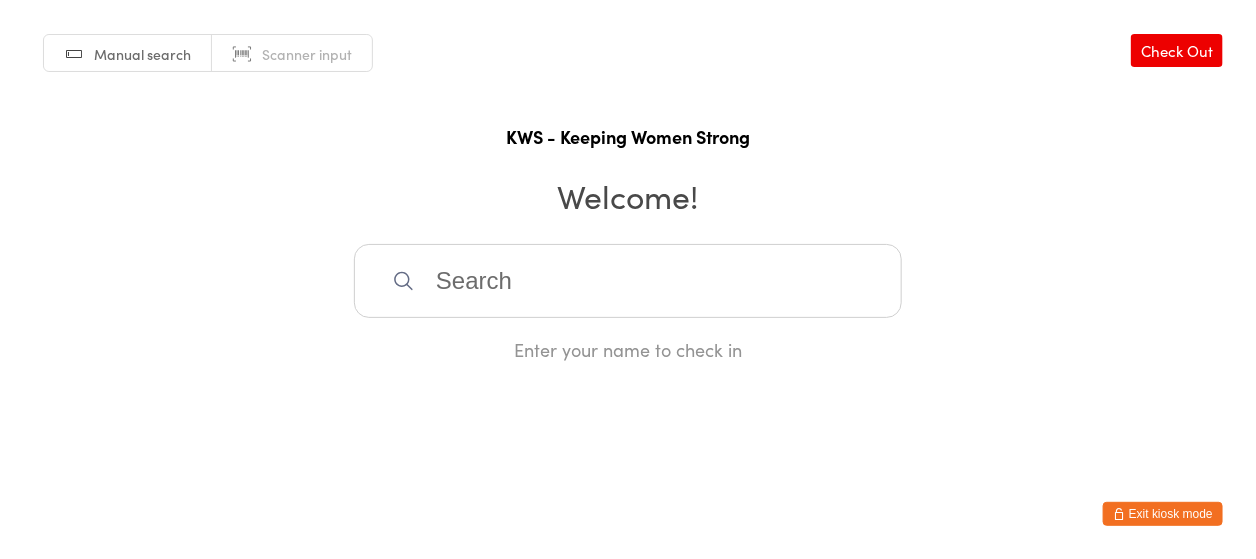 click on "Manual search Scanner input Check Out KWS - Keeping Women Strong Welcome! Enter your [FIRST] to check in" at bounding box center (628, 181) 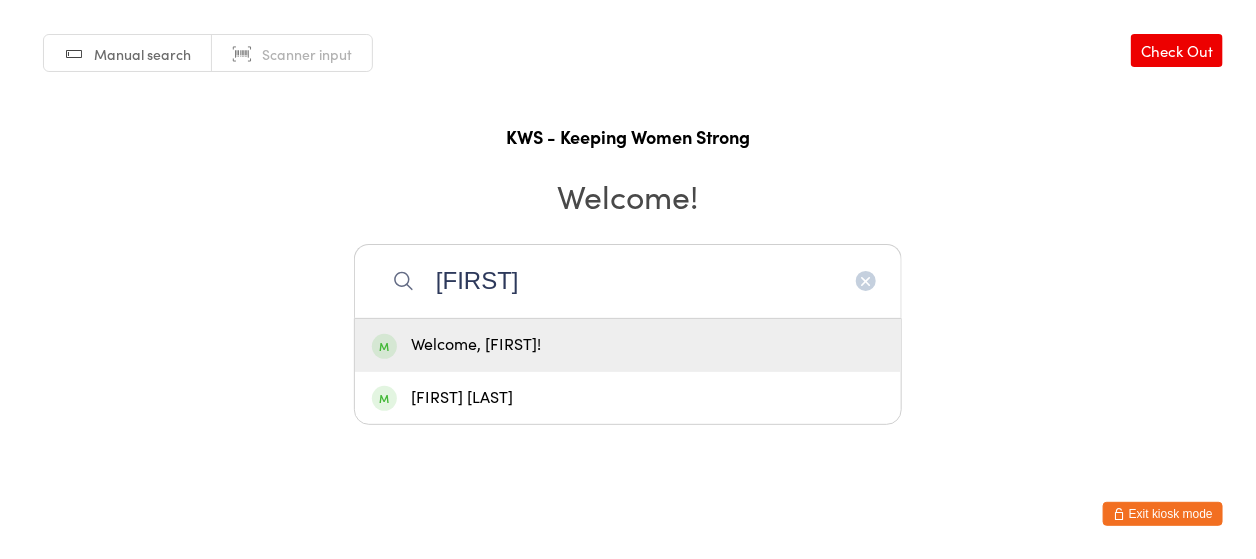 type on "[FIRST]" 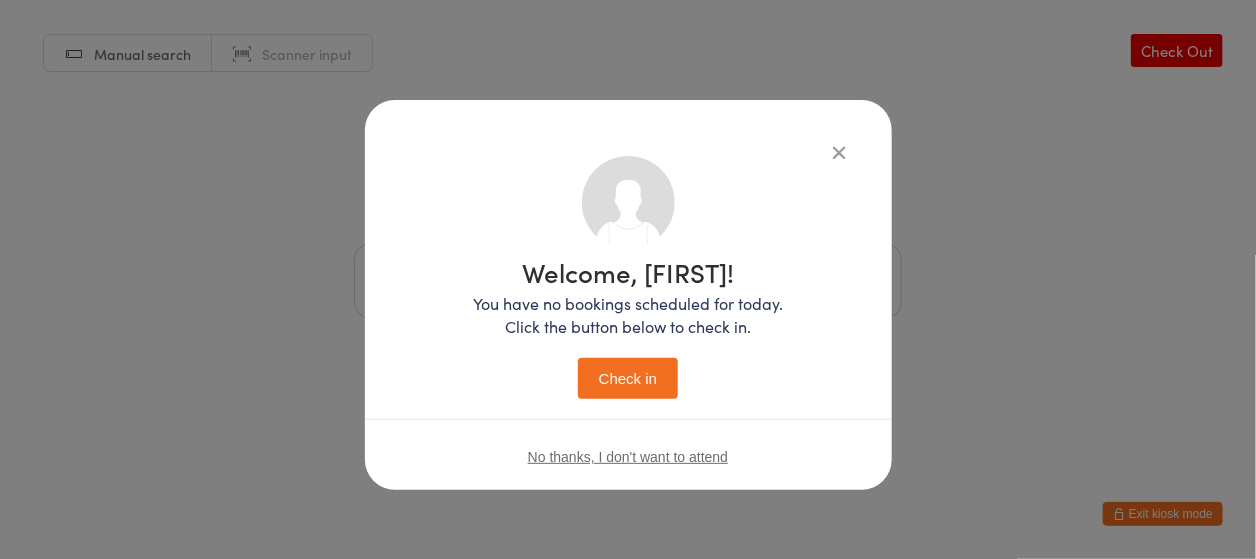 click on "Check in" at bounding box center (628, 378) 